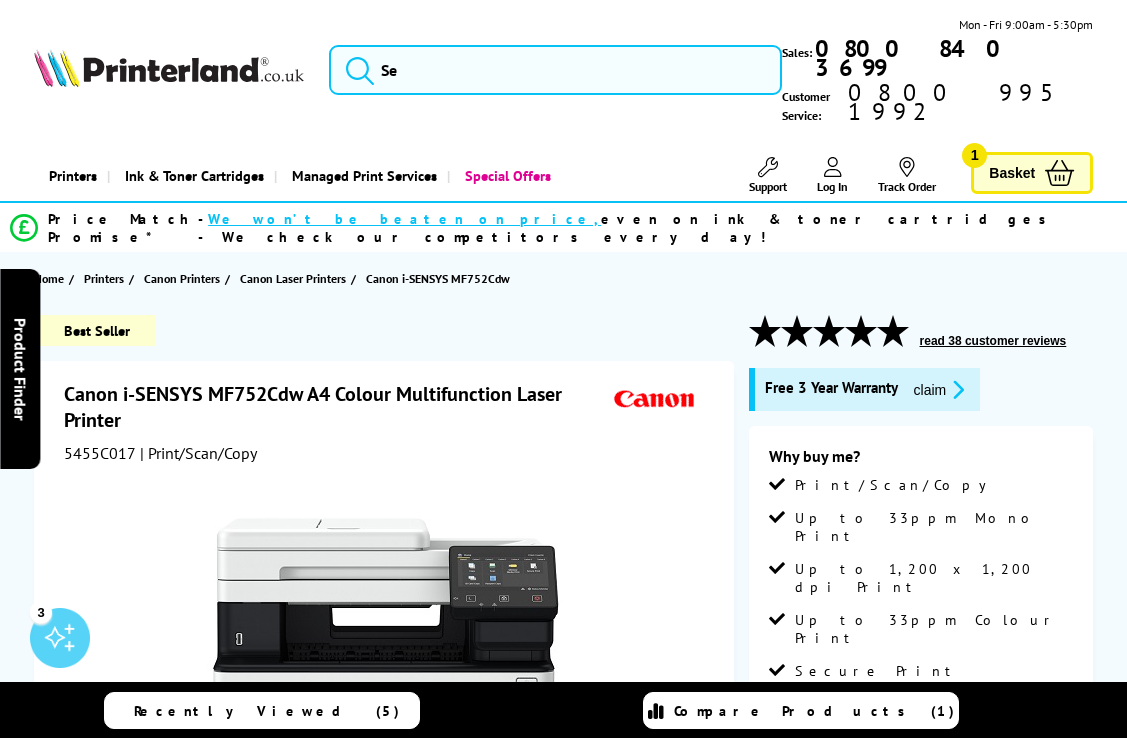 scroll, scrollTop: 0, scrollLeft: 0, axis: both 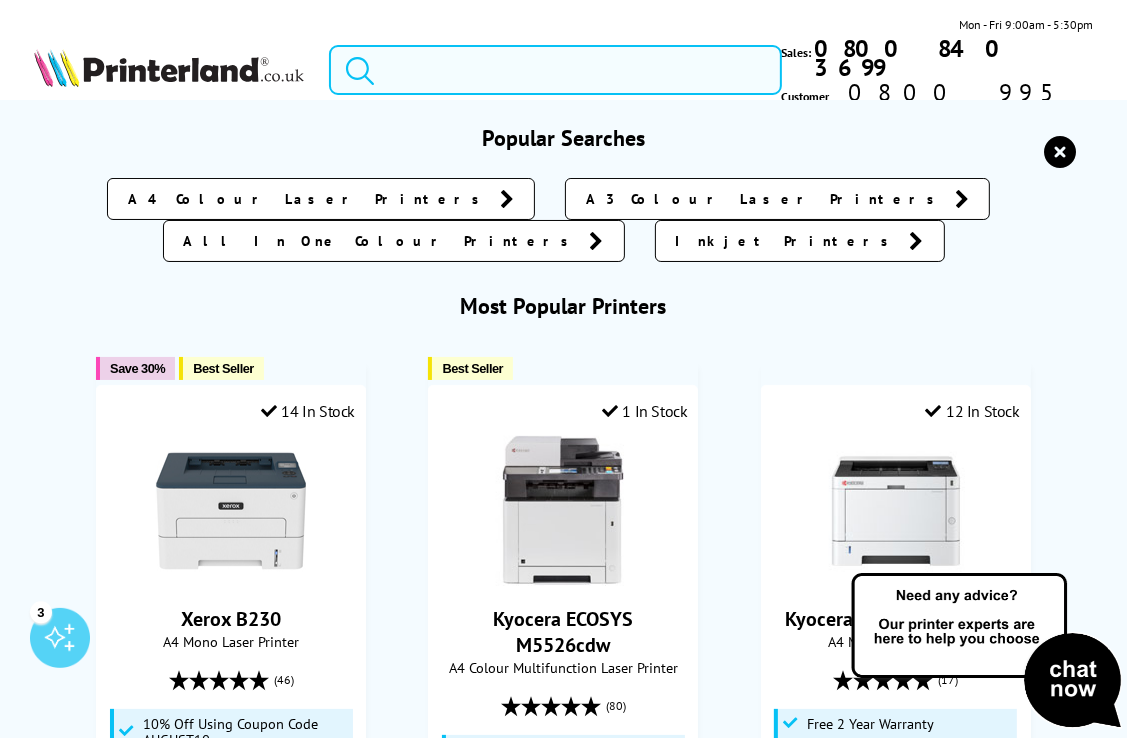 click at bounding box center [555, 70] 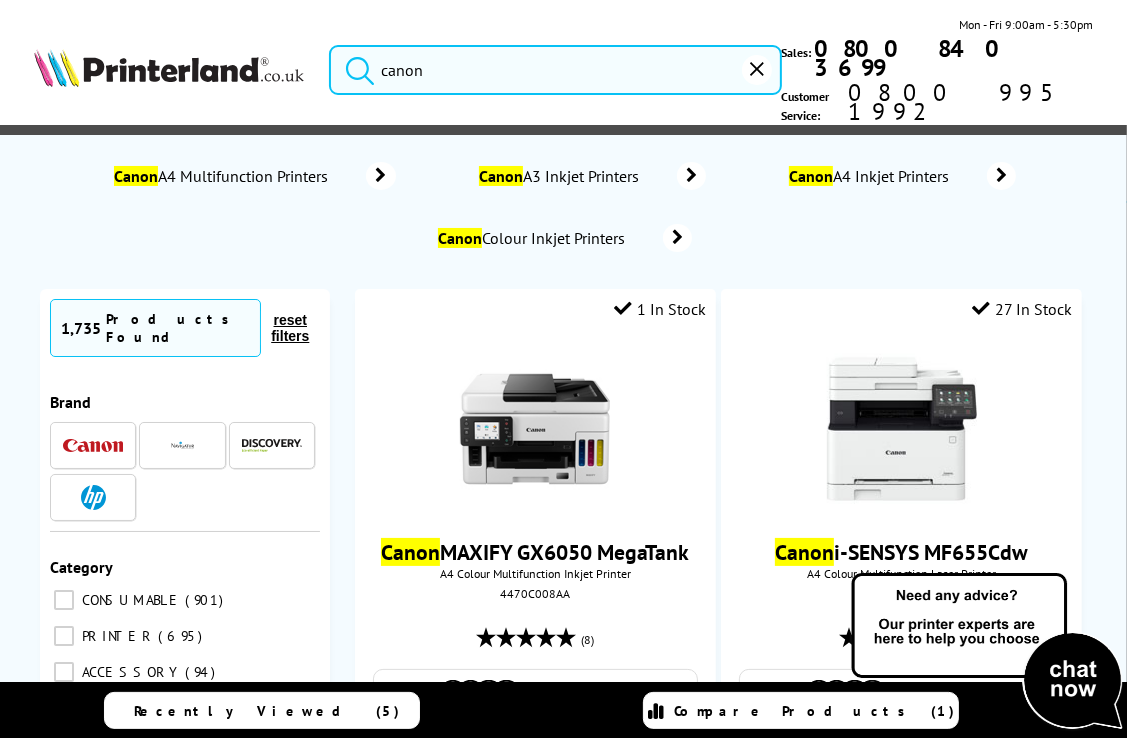 type on "canon" 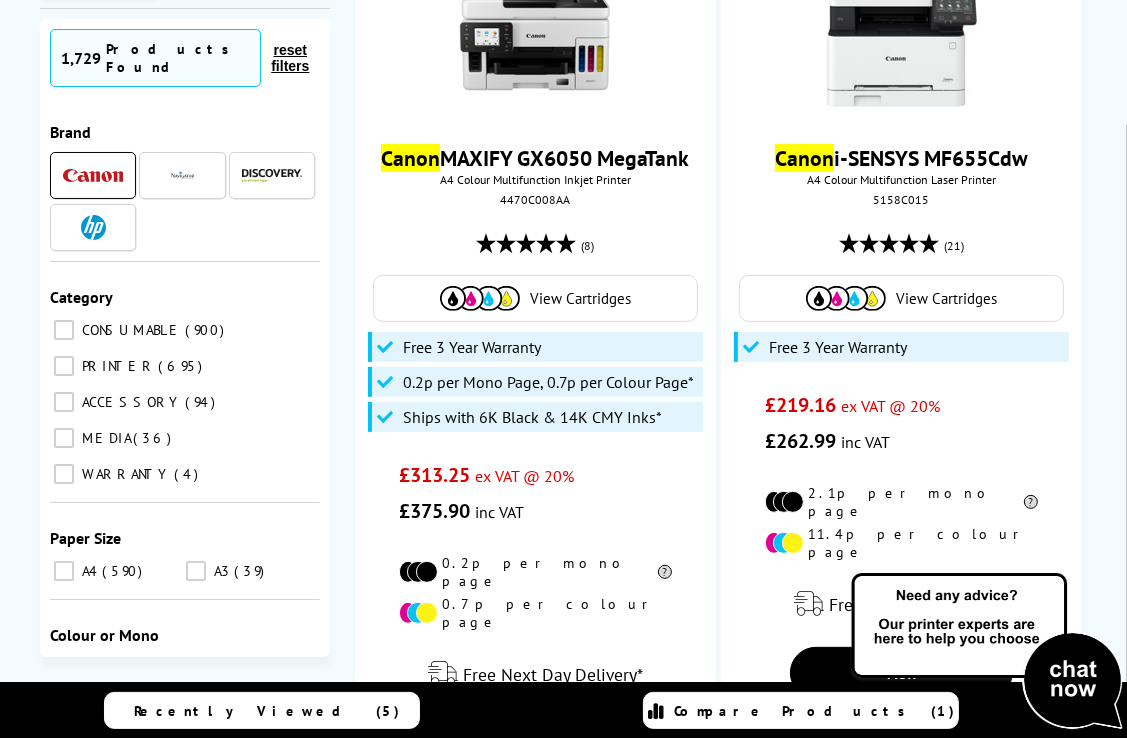scroll, scrollTop: 400, scrollLeft: 0, axis: vertical 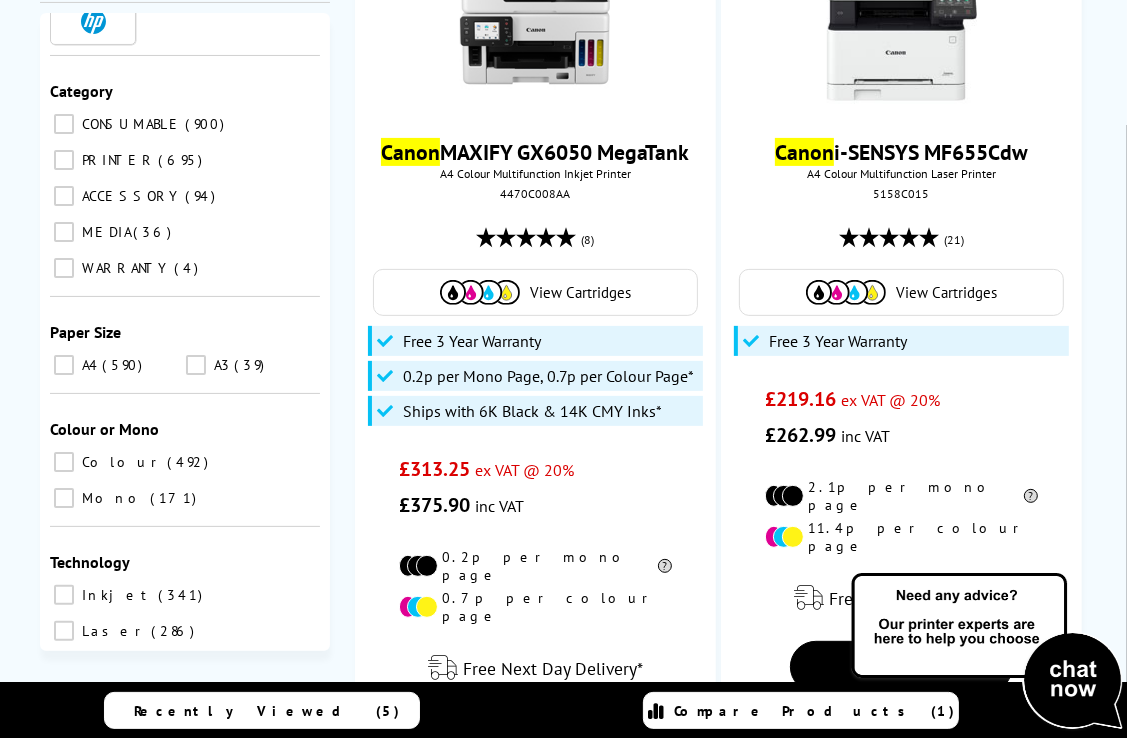 click on "A4   590" at bounding box center [64, 365] 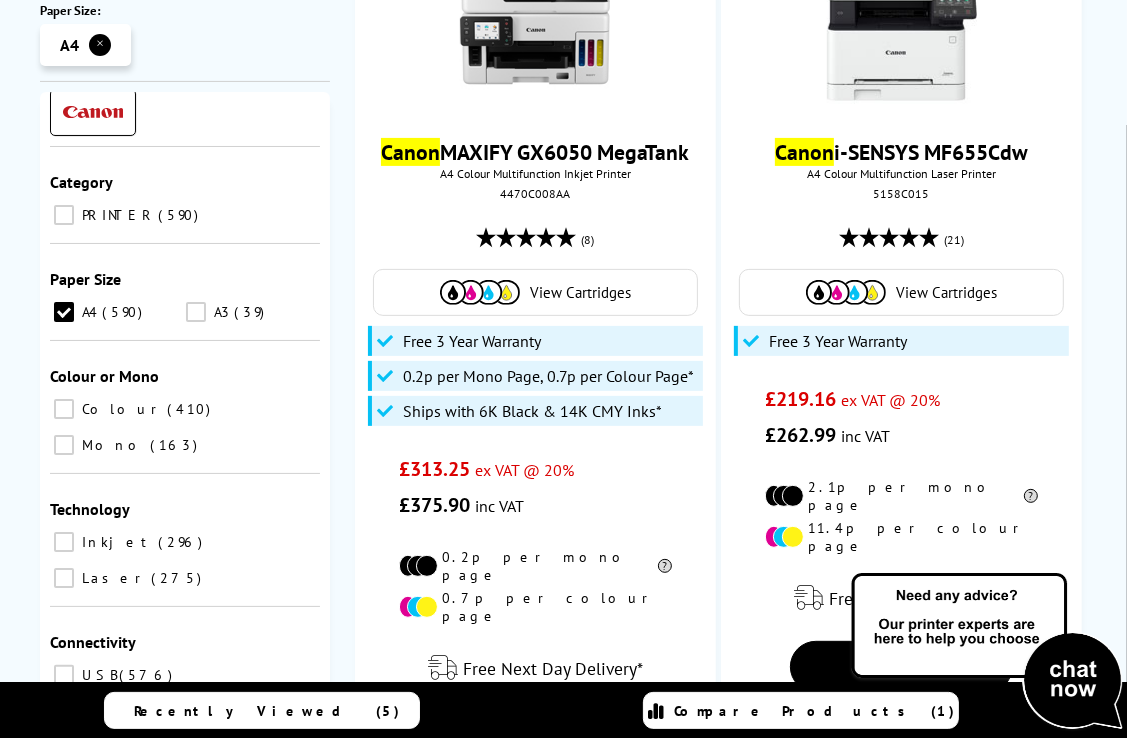 scroll, scrollTop: 200, scrollLeft: 0, axis: vertical 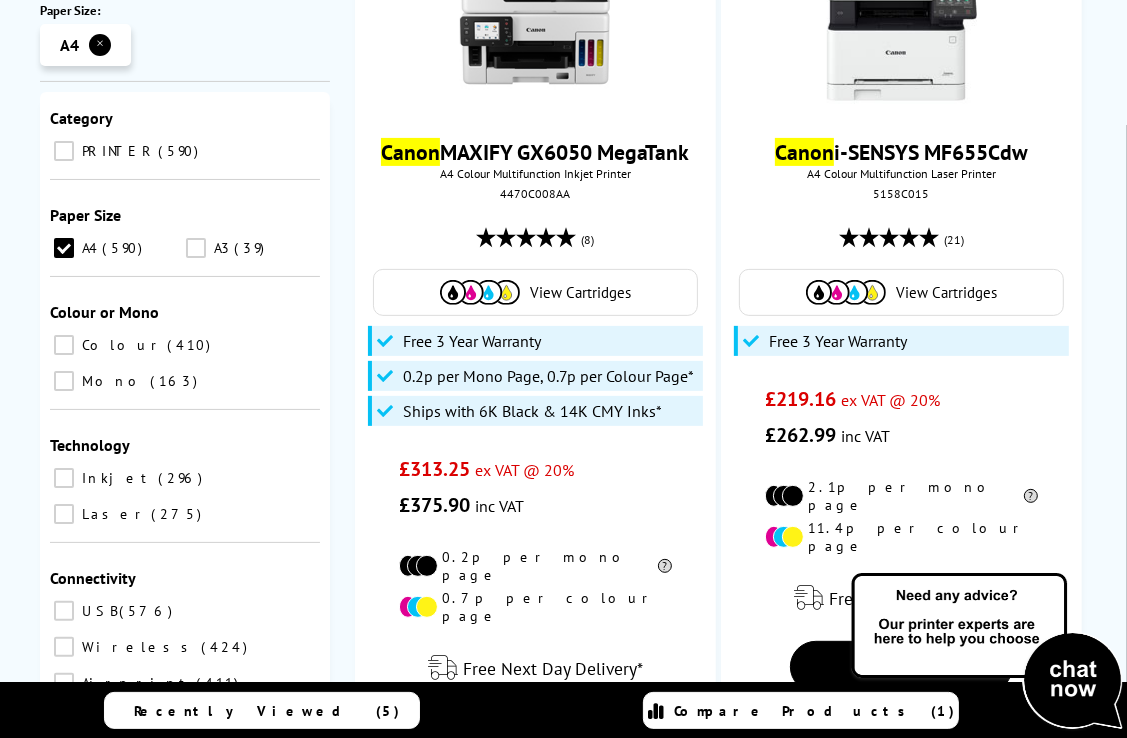 click on "Colour   410" at bounding box center [64, 345] 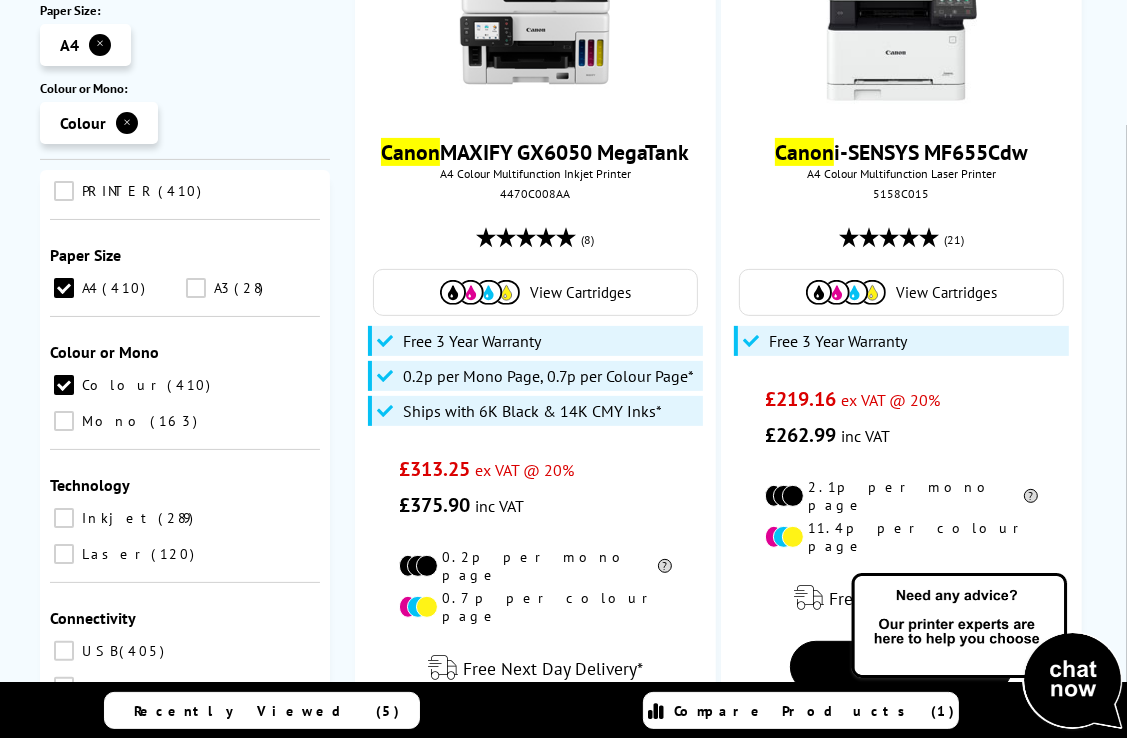 scroll, scrollTop: 300, scrollLeft: 0, axis: vertical 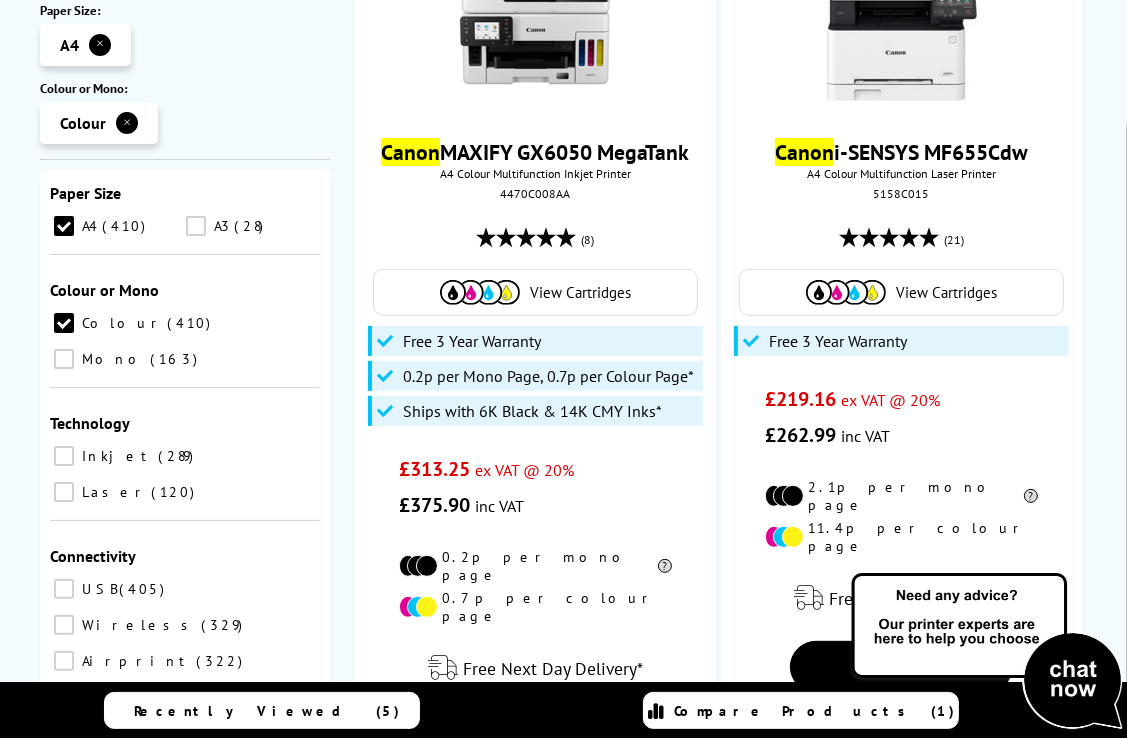 click on "Laser   120" at bounding box center [64, 492] 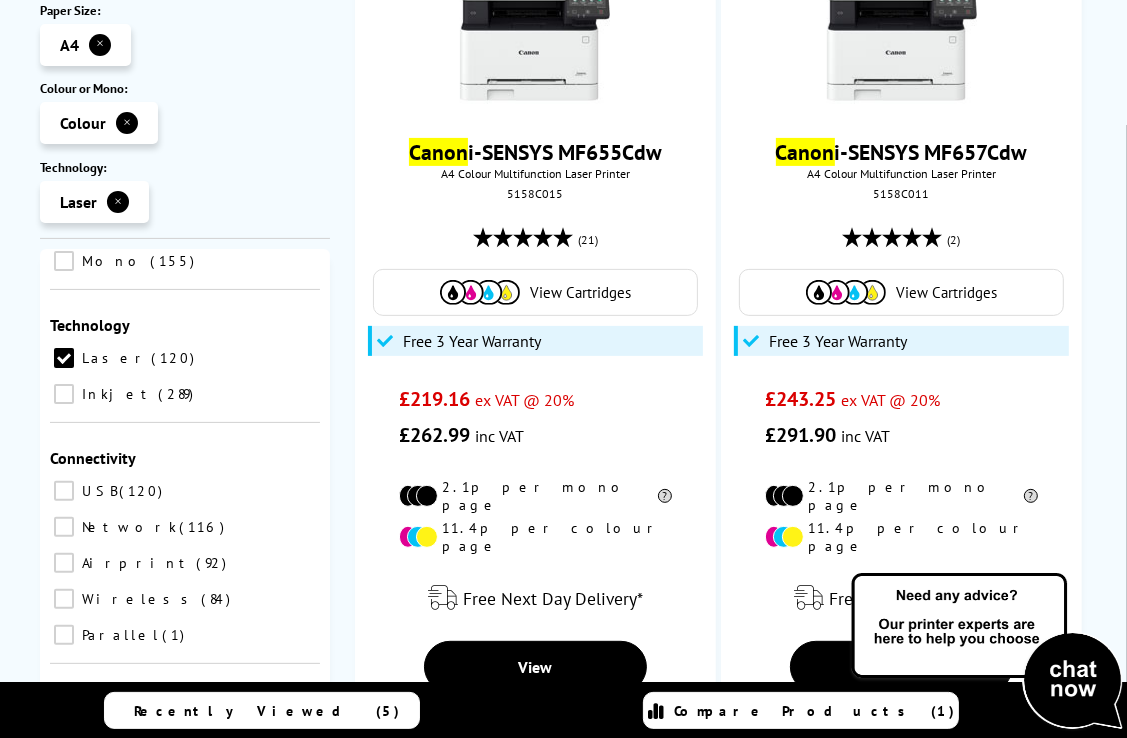 scroll, scrollTop: 500, scrollLeft: 0, axis: vertical 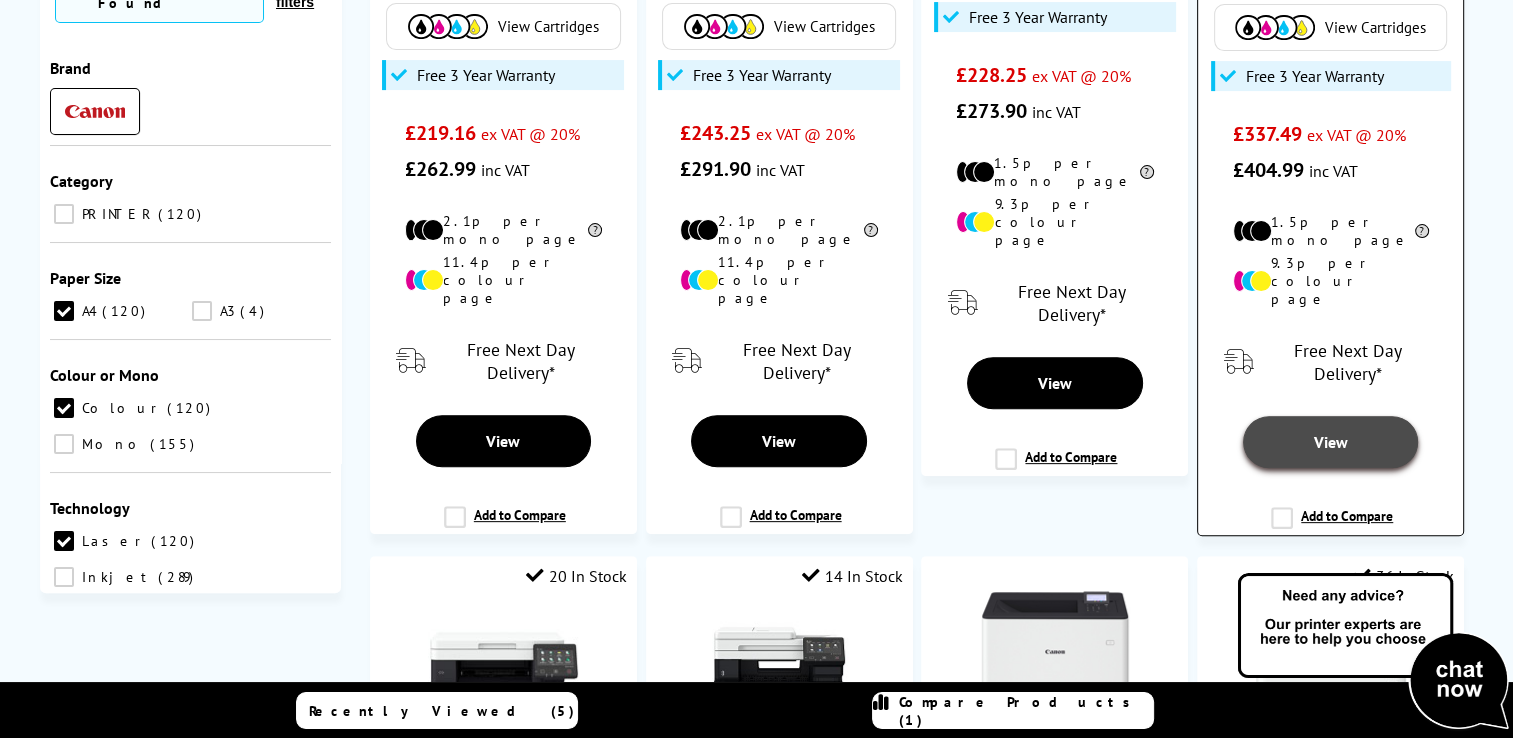 click on "View" at bounding box center [1330, 442] 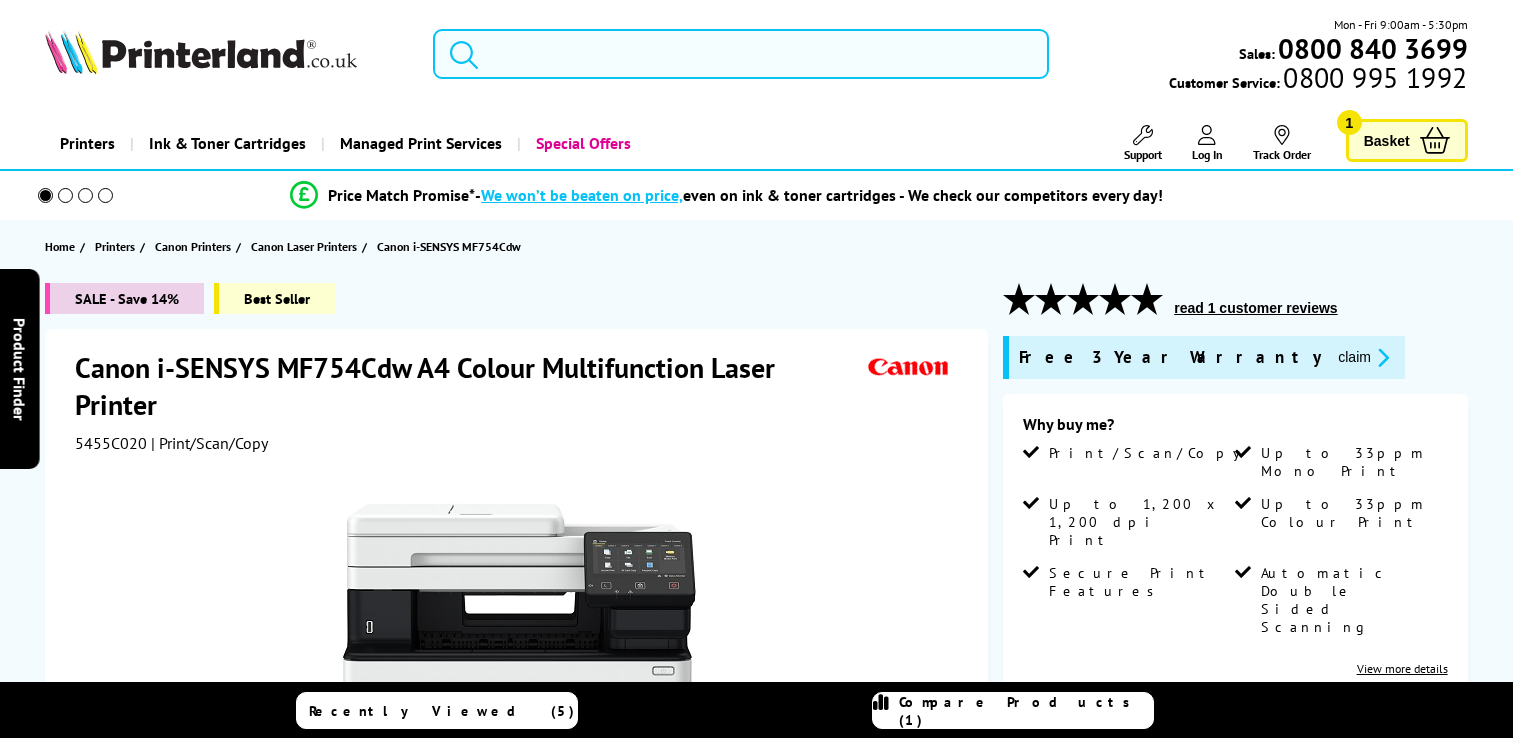scroll, scrollTop: 0, scrollLeft: 0, axis: both 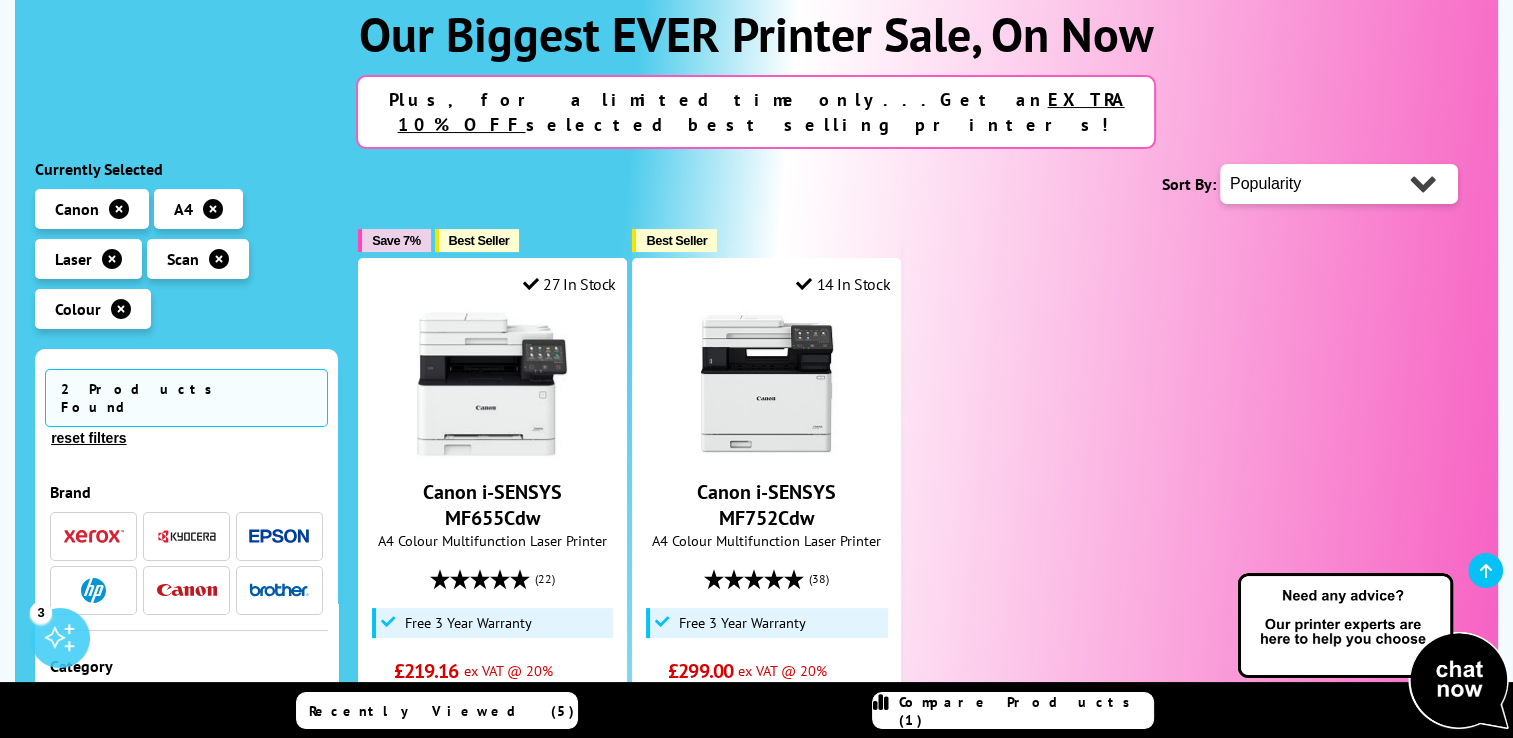 click at bounding box center [94, 536] 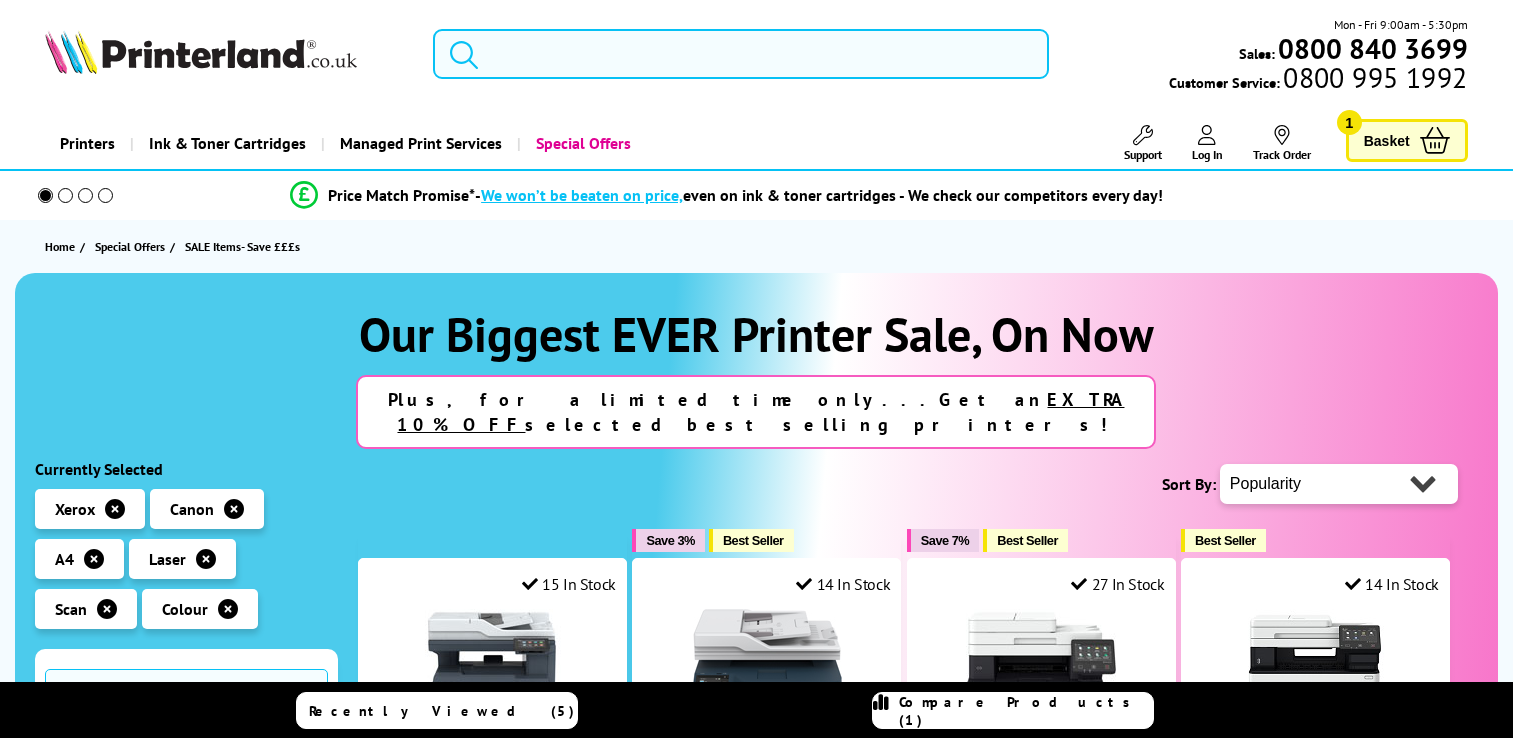scroll, scrollTop: 0, scrollLeft: 0, axis: both 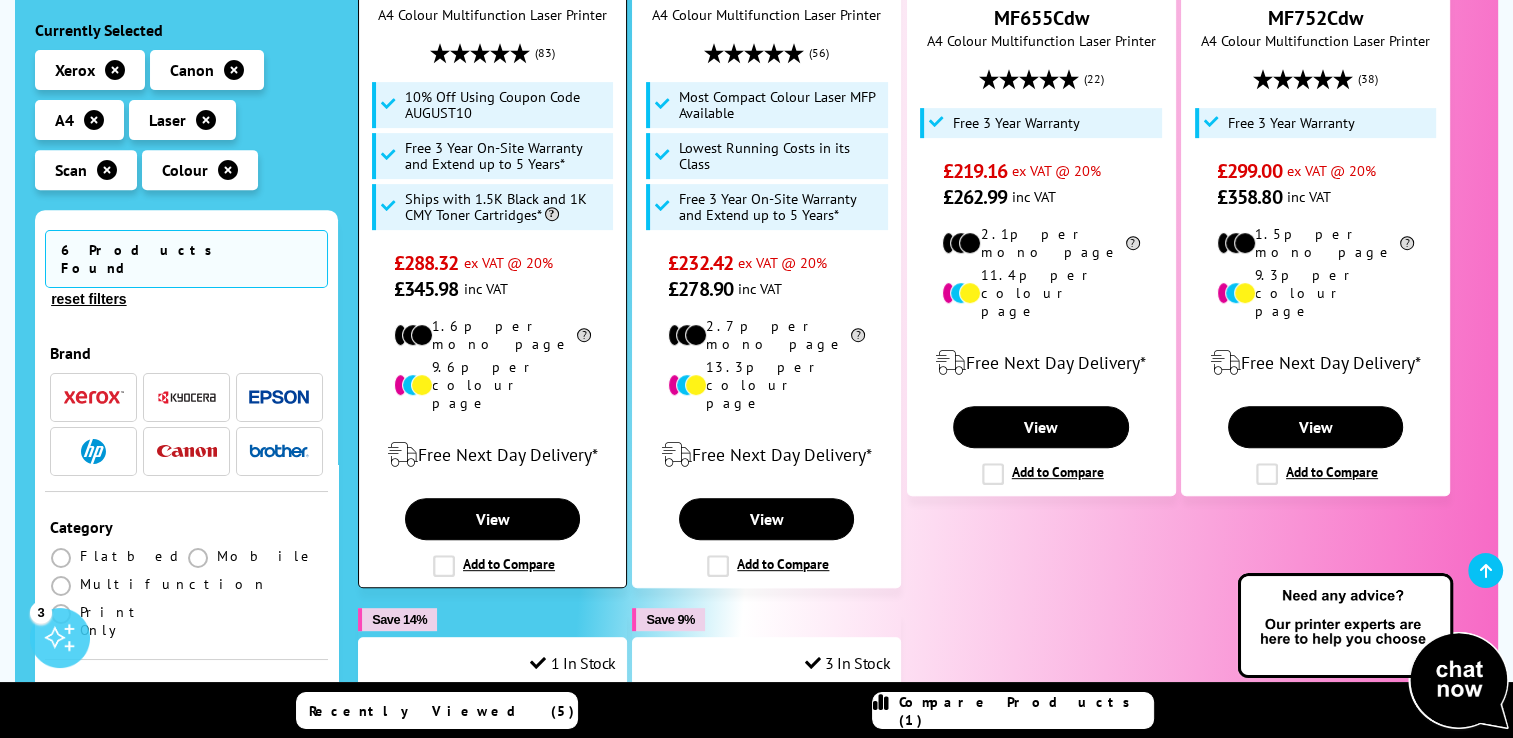 click on "Add to Compare" at bounding box center [494, 566] 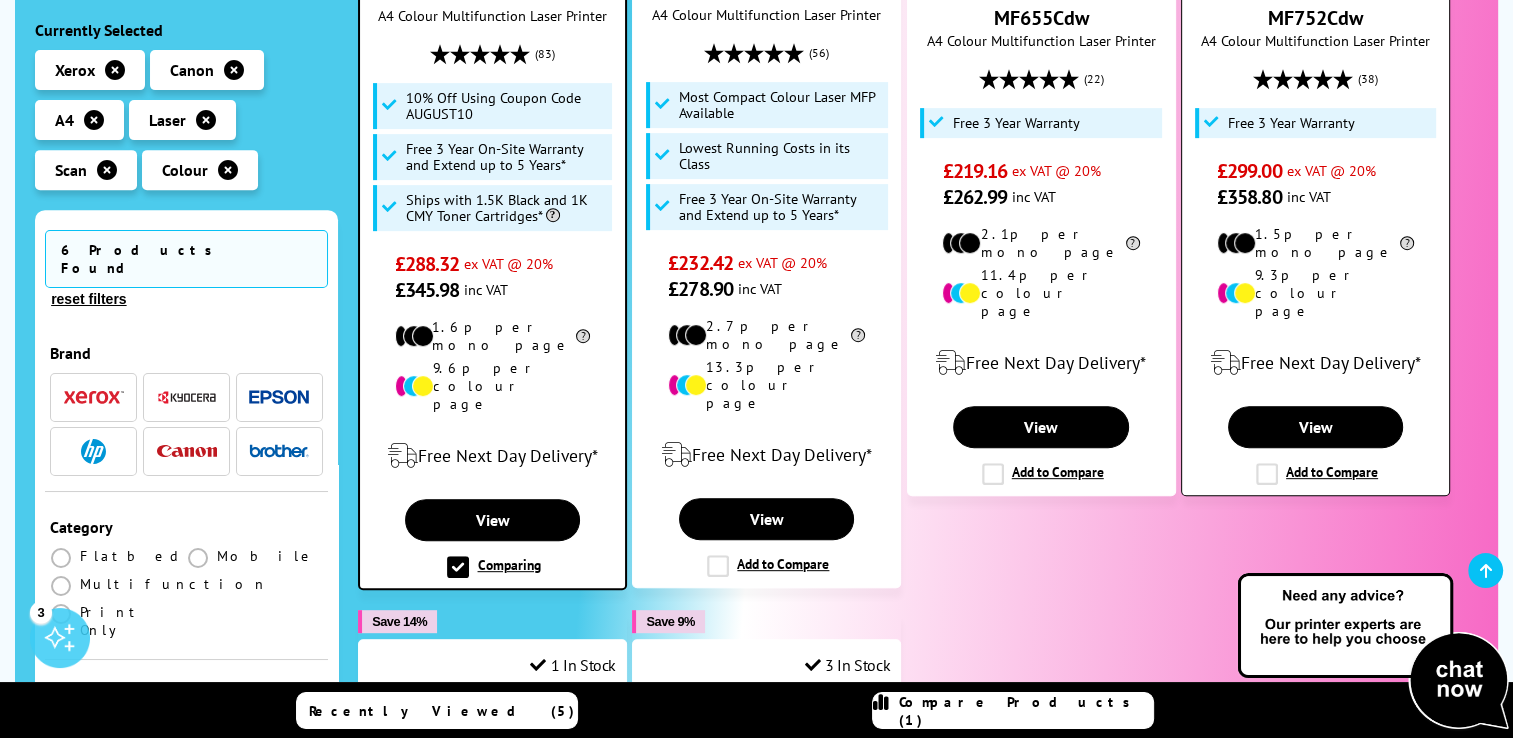 click on "Add to Compare" at bounding box center [1317, 474] 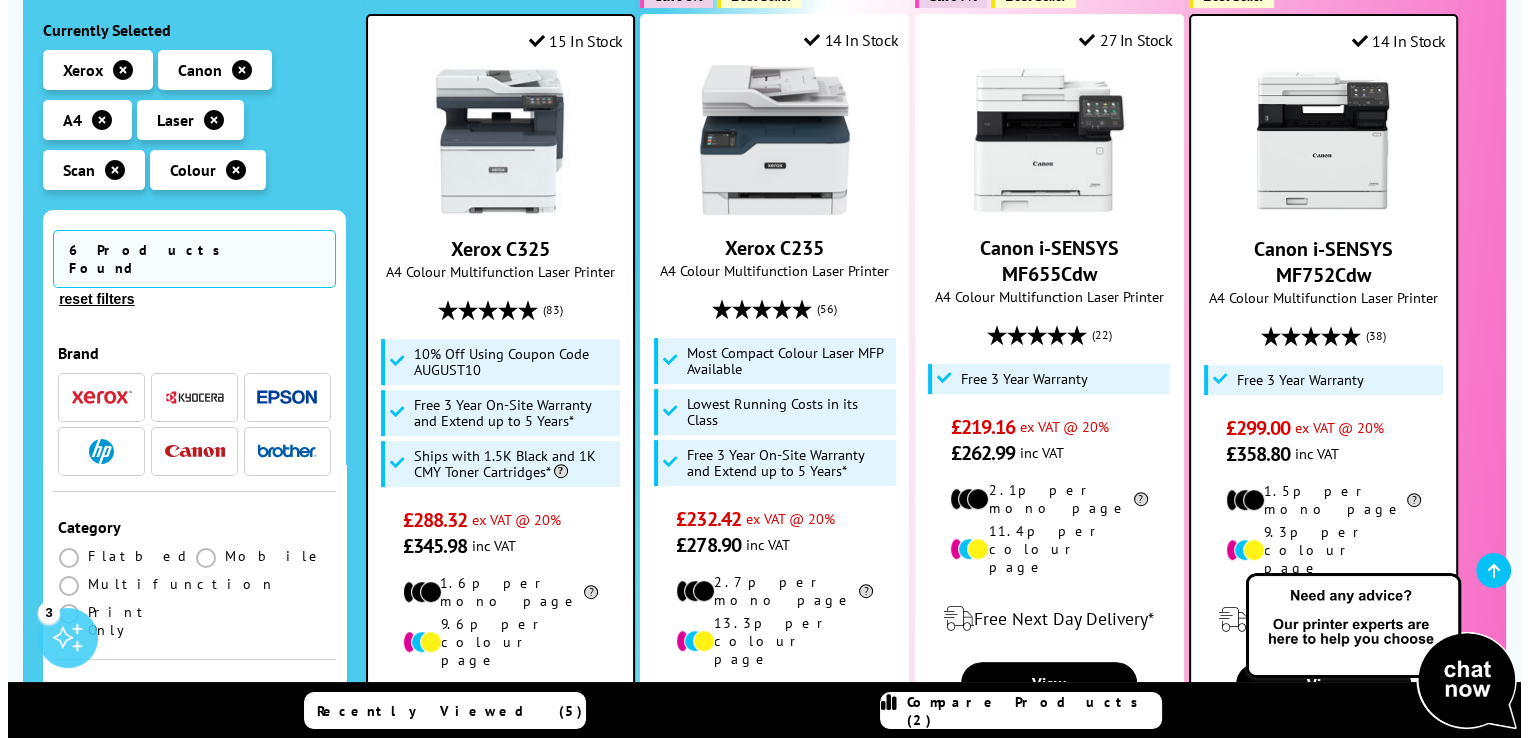 scroll, scrollTop: 500, scrollLeft: 0, axis: vertical 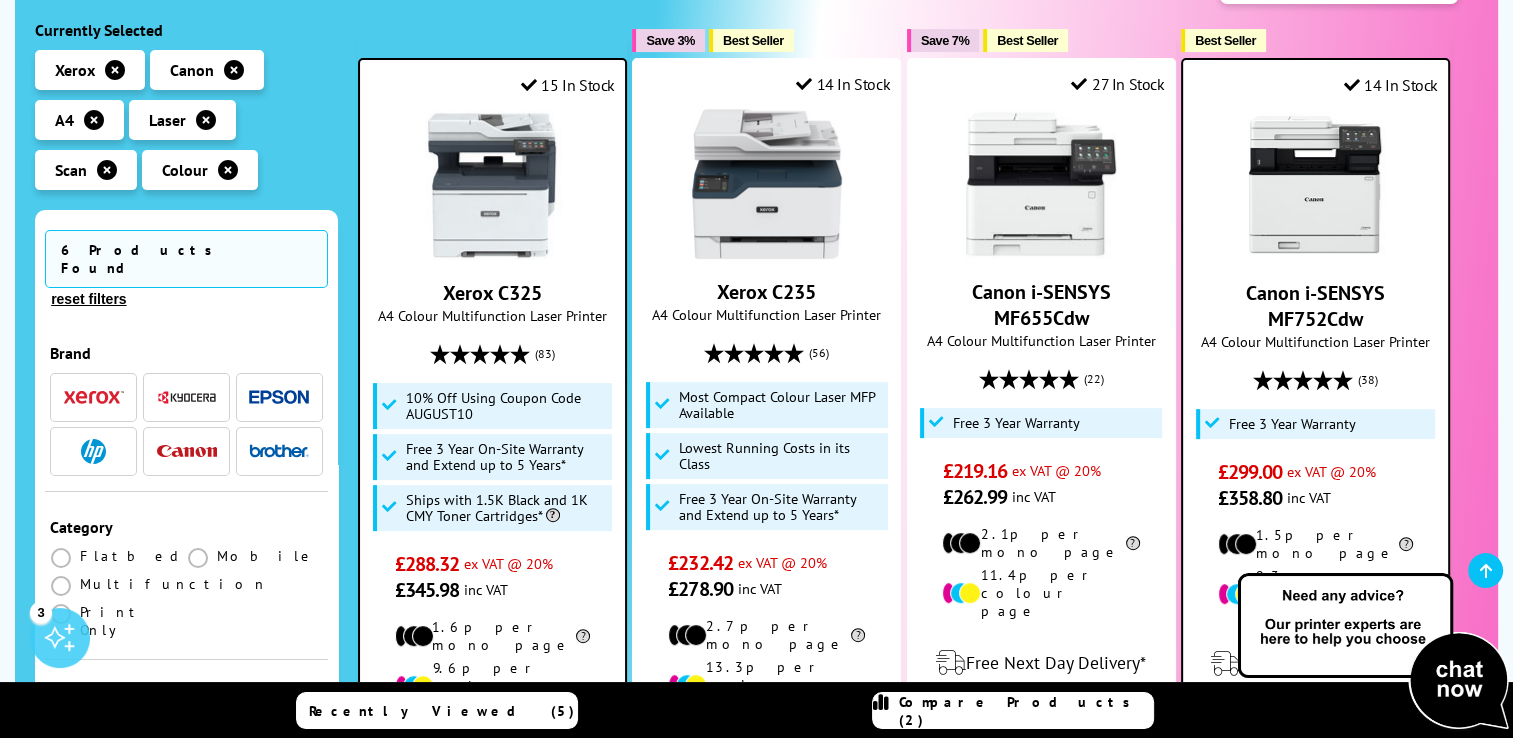 click at bounding box center (881, 711) 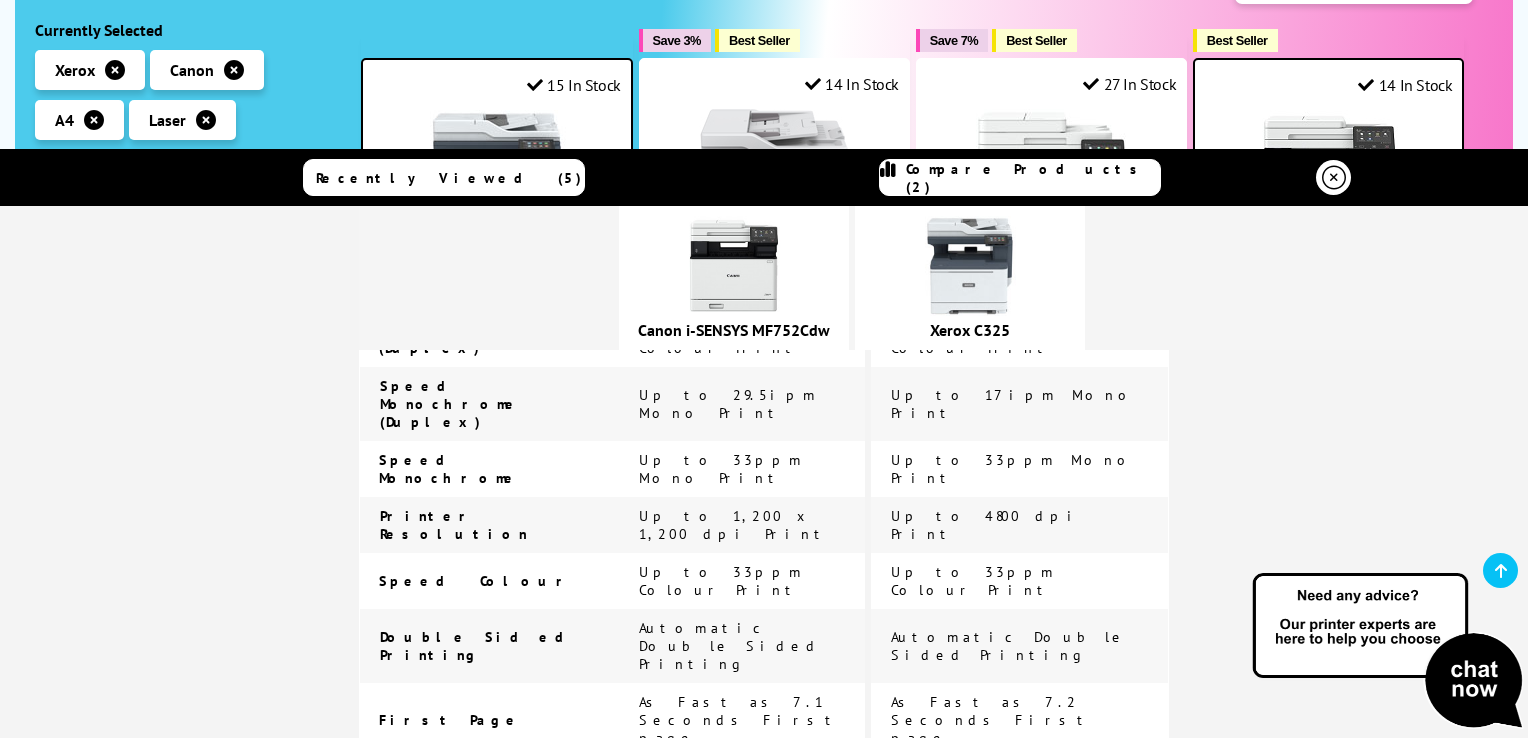 scroll, scrollTop: 792, scrollLeft: 0, axis: vertical 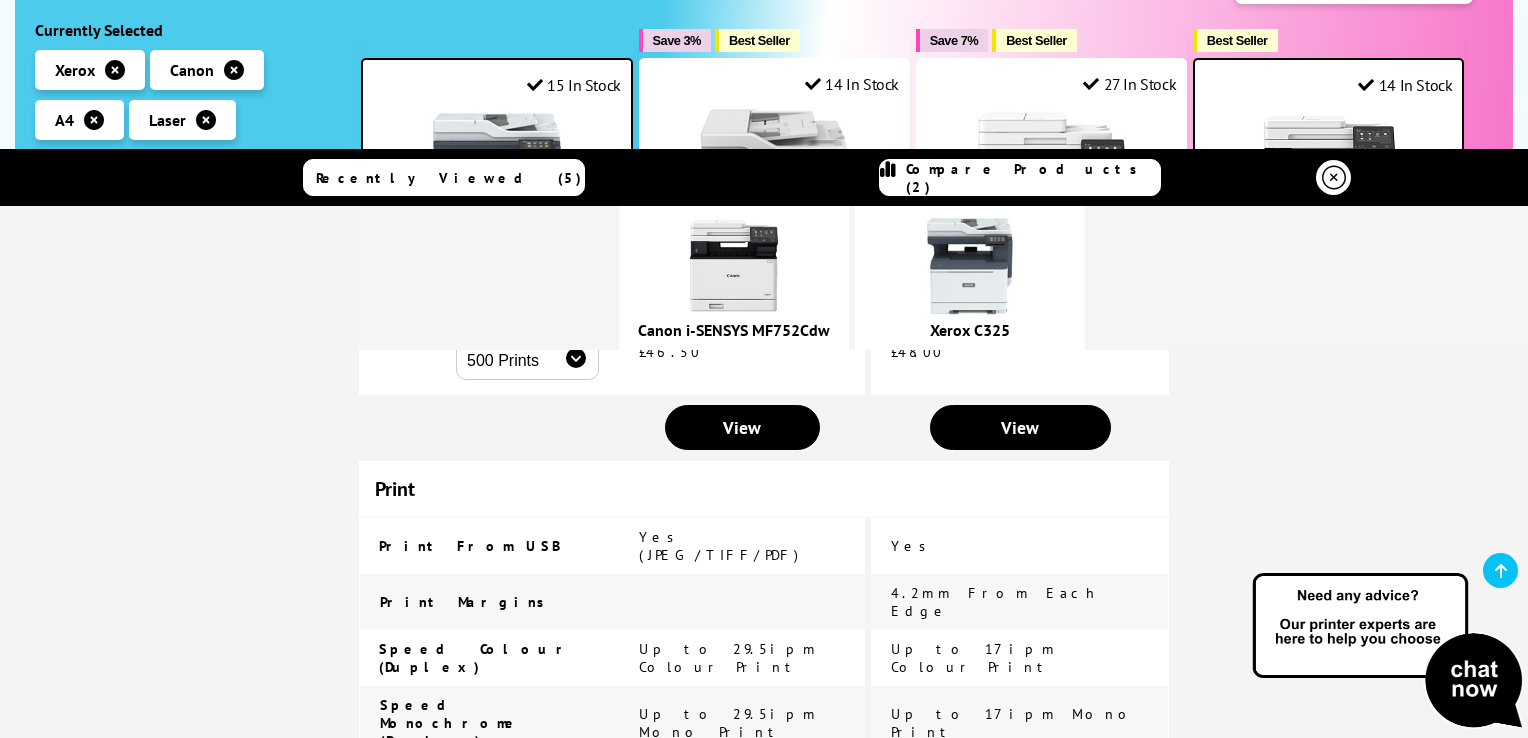 click at bounding box center [734, 266] 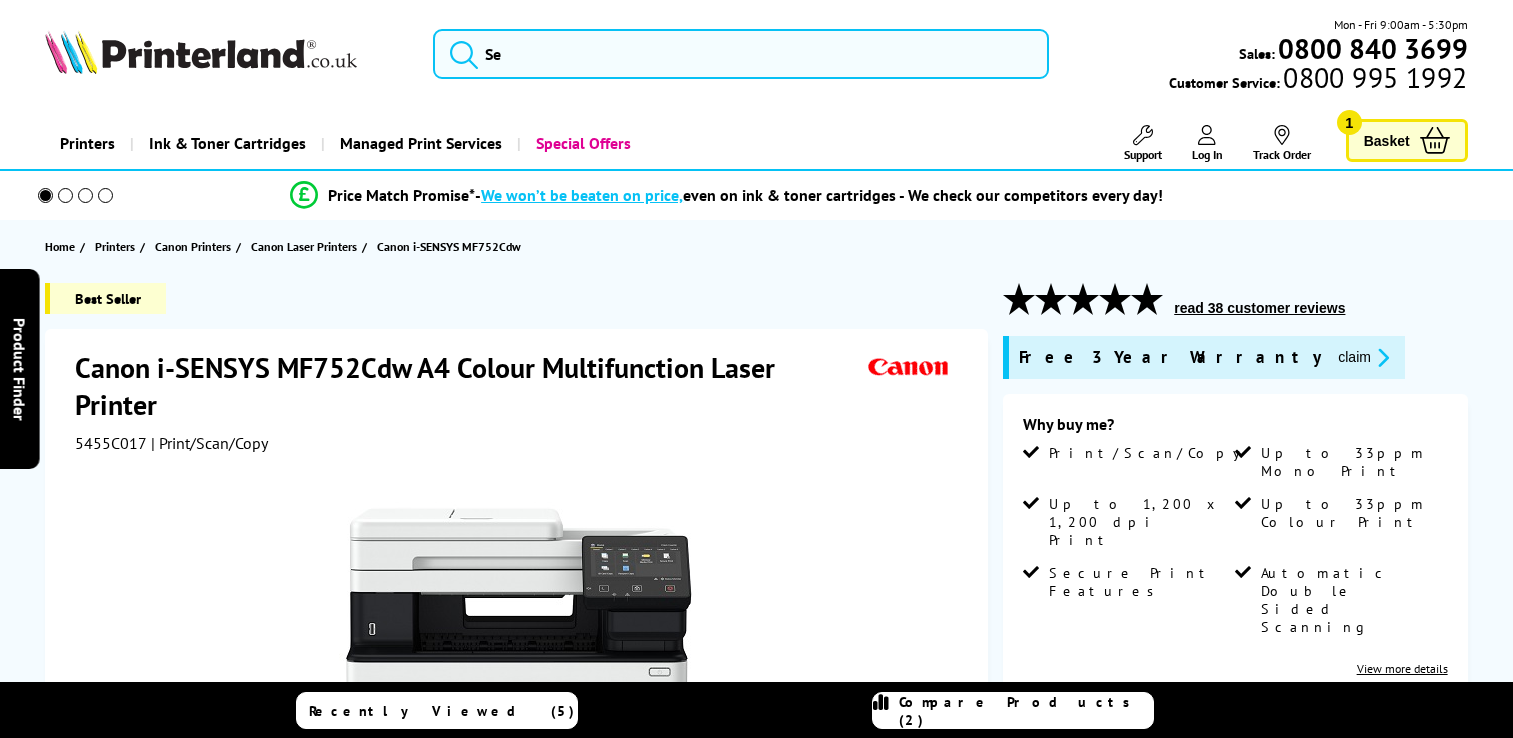 scroll, scrollTop: 0, scrollLeft: 0, axis: both 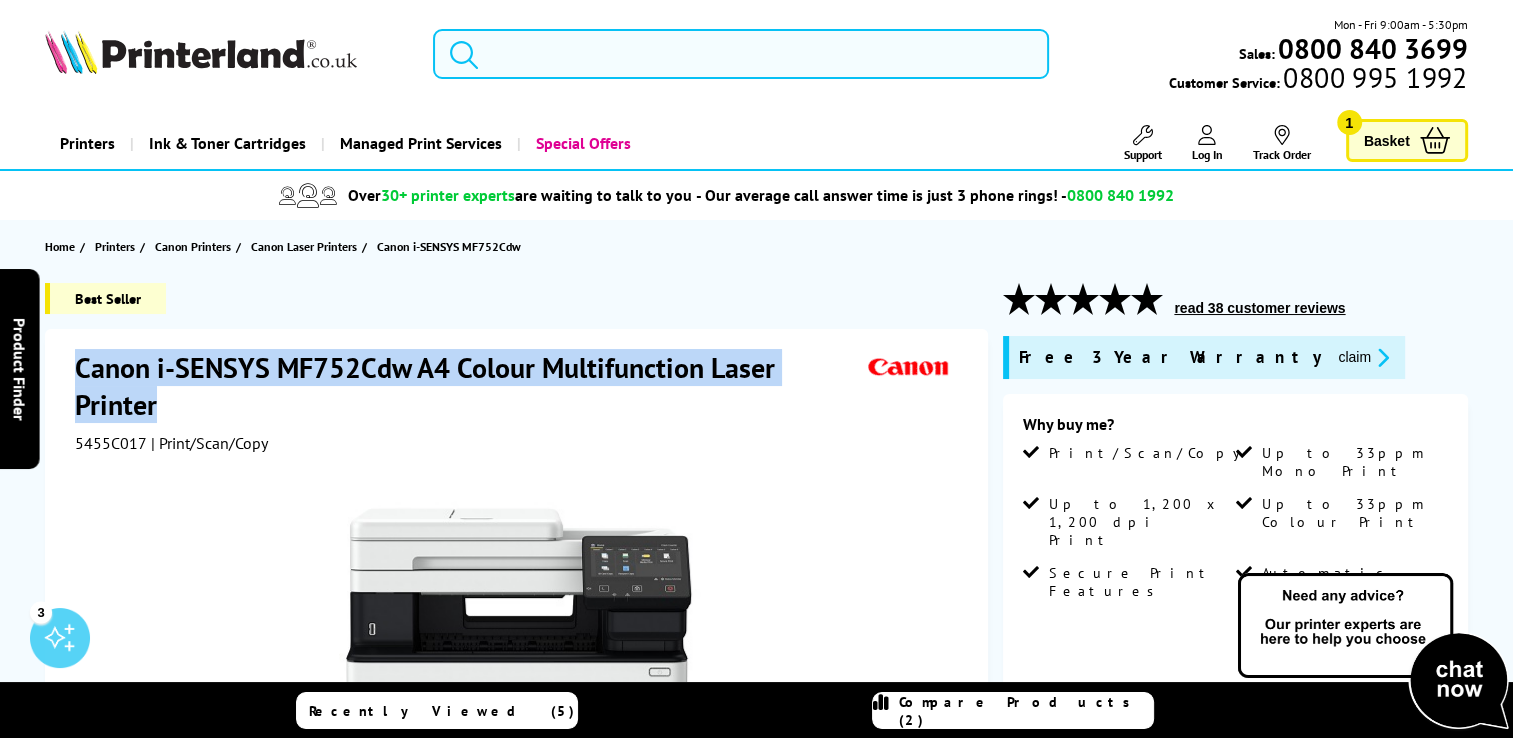 drag, startPoint x: 160, startPoint y: 401, endPoint x: 65, endPoint y: 350, distance: 107.82393 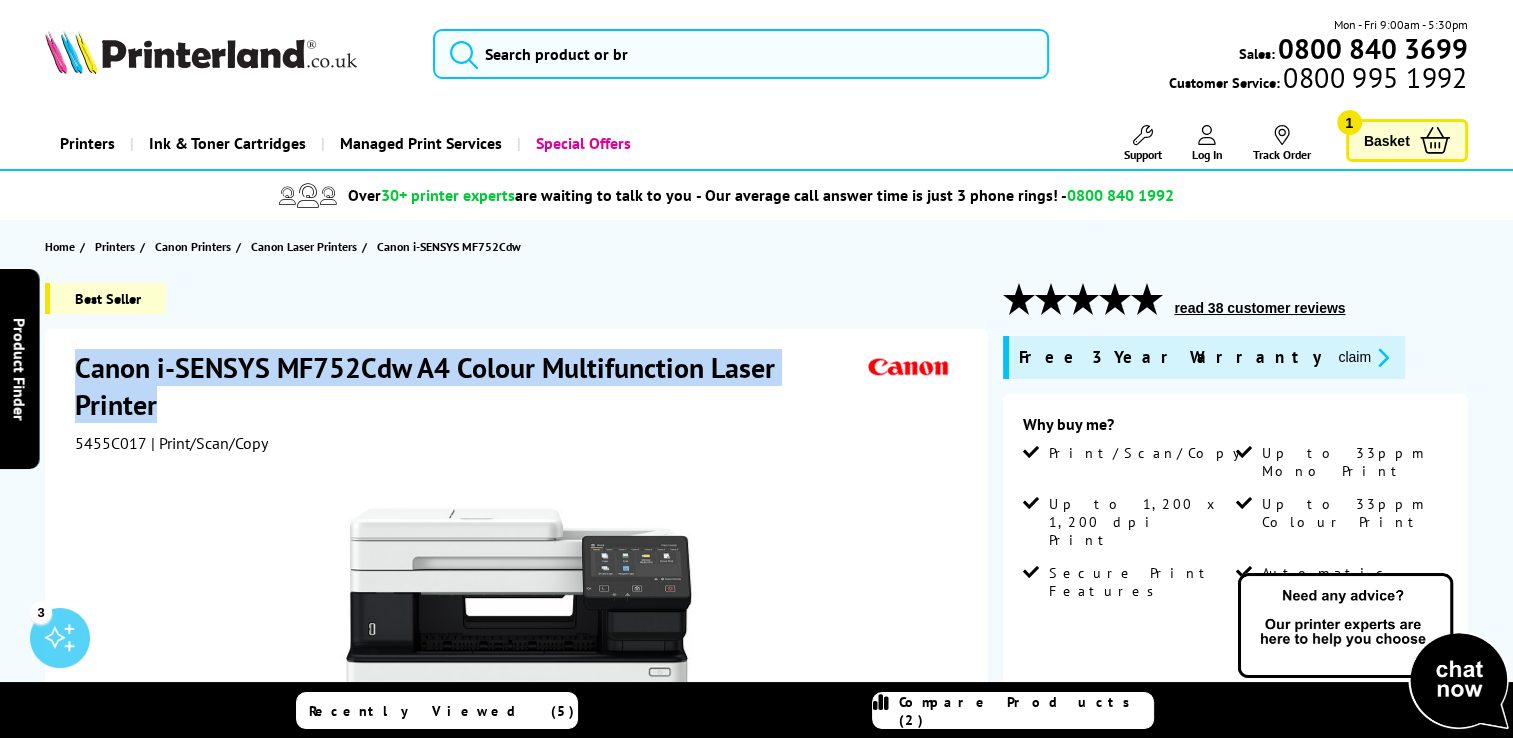 copy on "Canon i-SENSYS MF752Cdw A4 Colour Multifunction Laser Printer" 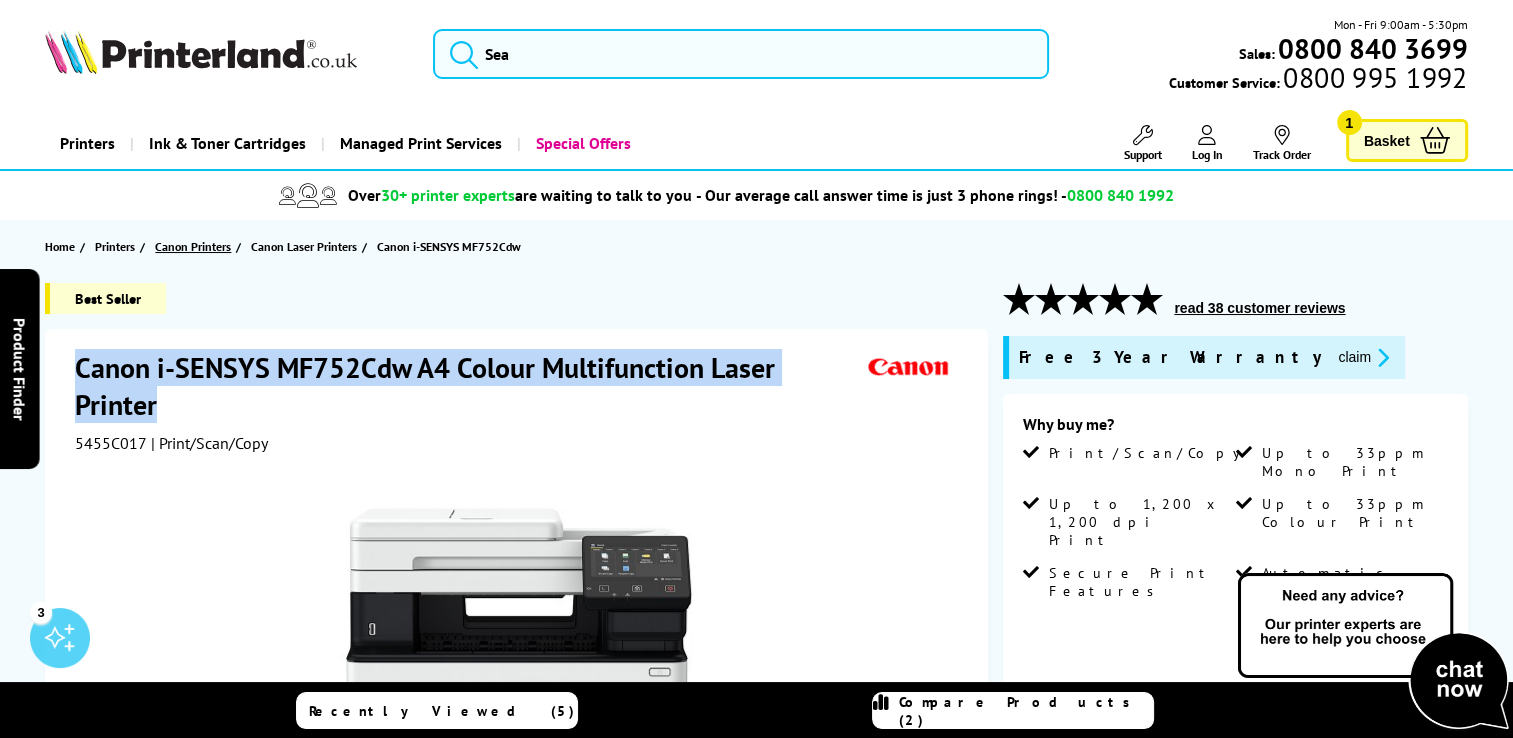 click on "Canon Printers" at bounding box center (193, 246) 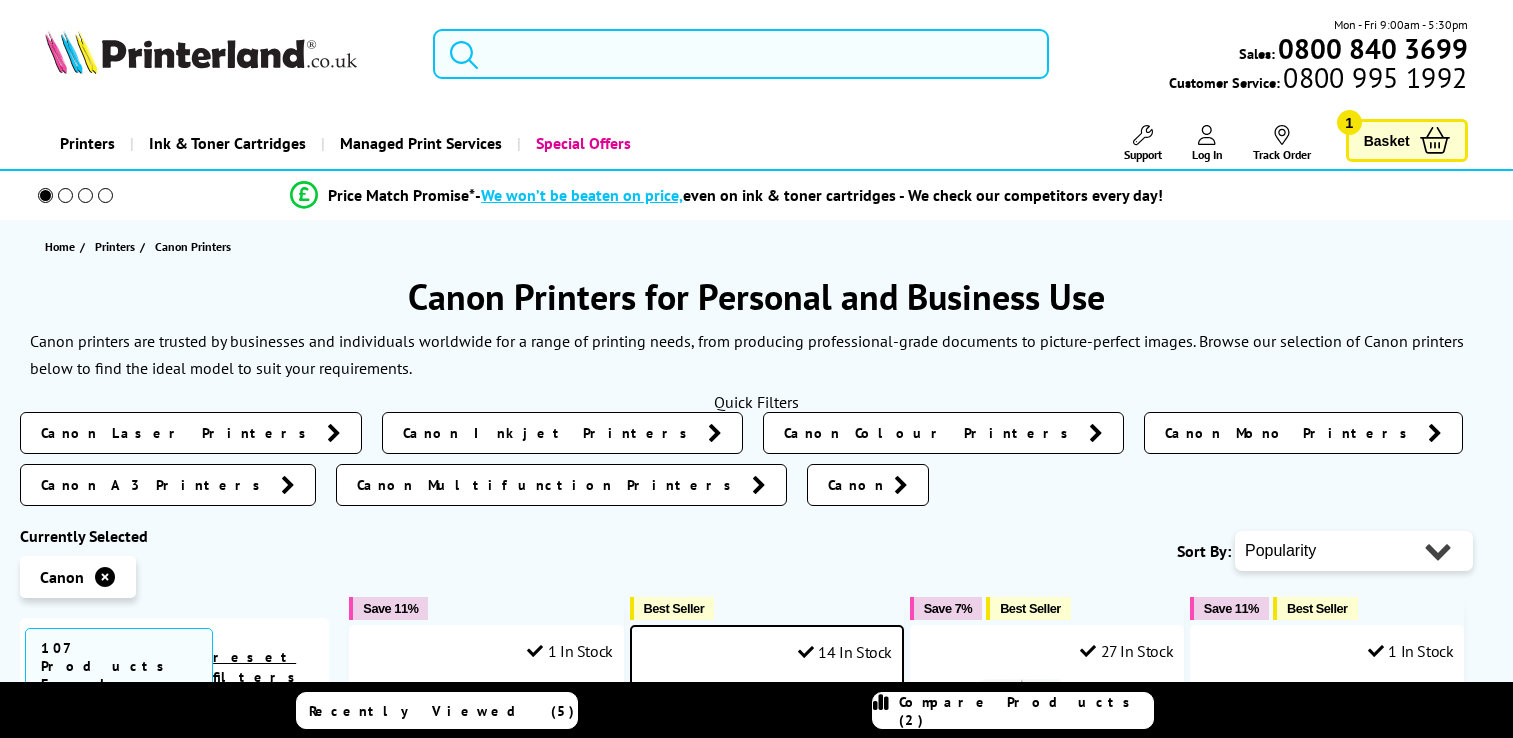 scroll, scrollTop: 0, scrollLeft: 0, axis: both 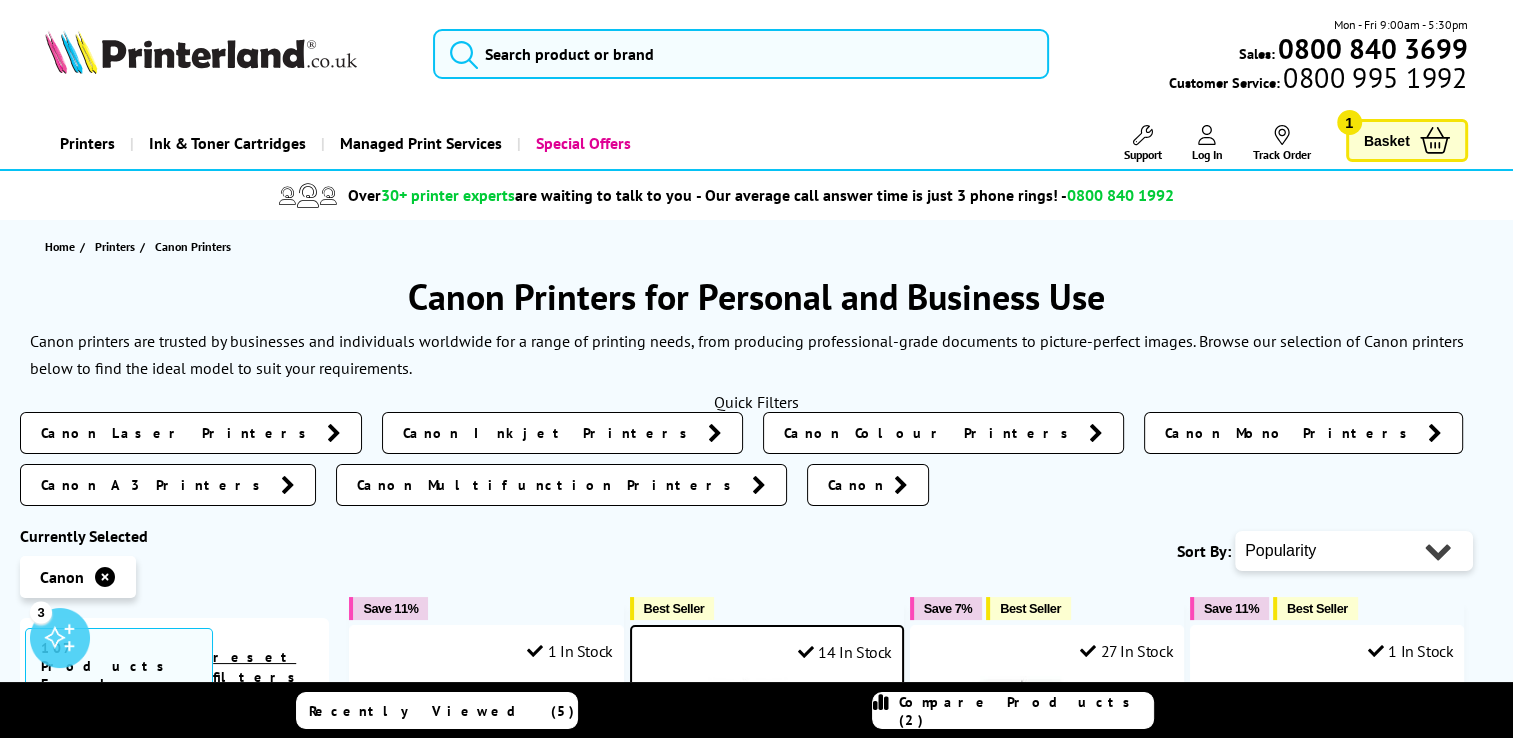 click on "Canon Multifunction Printers" at bounding box center (549, 485) 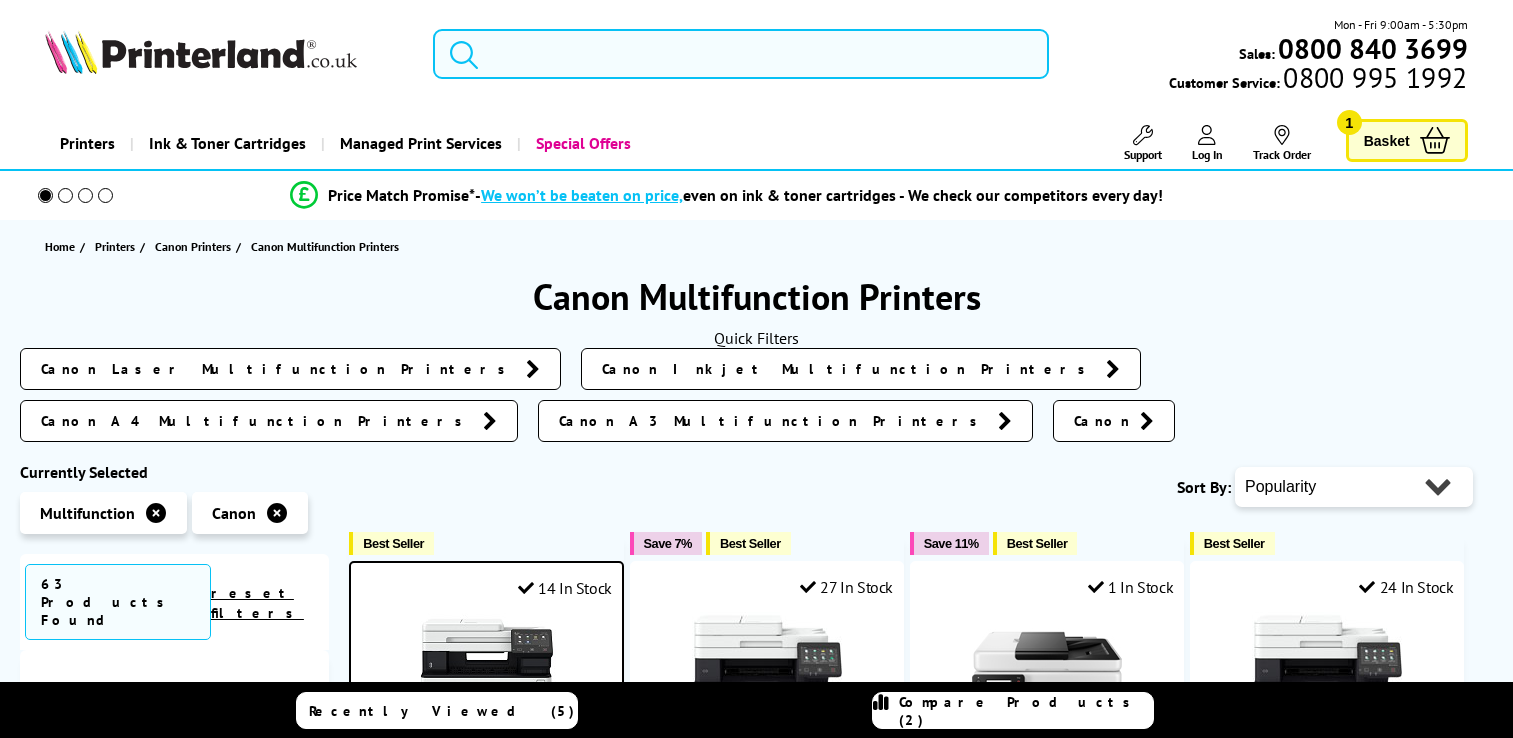 scroll, scrollTop: 71, scrollLeft: 0, axis: vertical 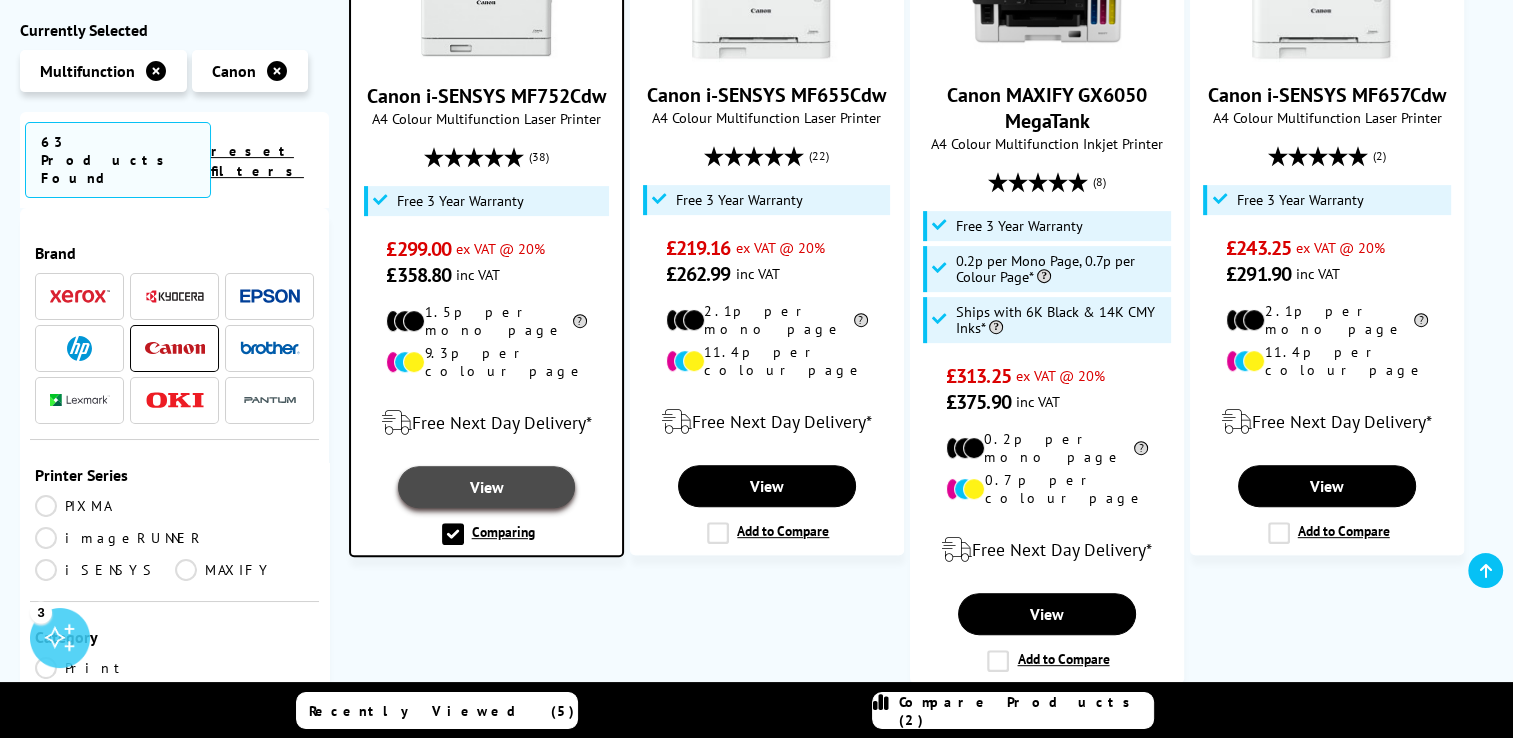 click on "View" at bounding box center [486, 487] 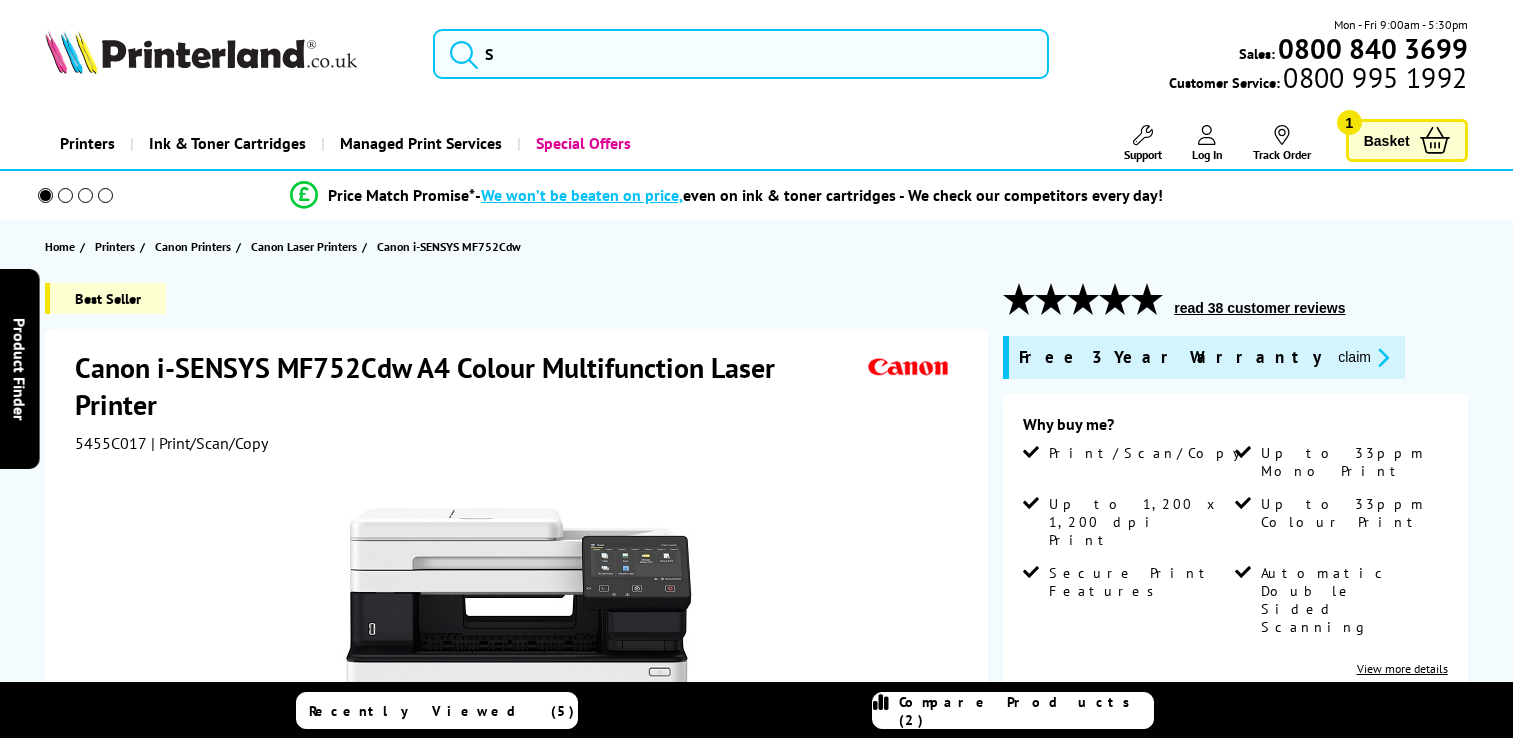 scroll, scrollTop: 0, scrollLeft: 0, axis: both 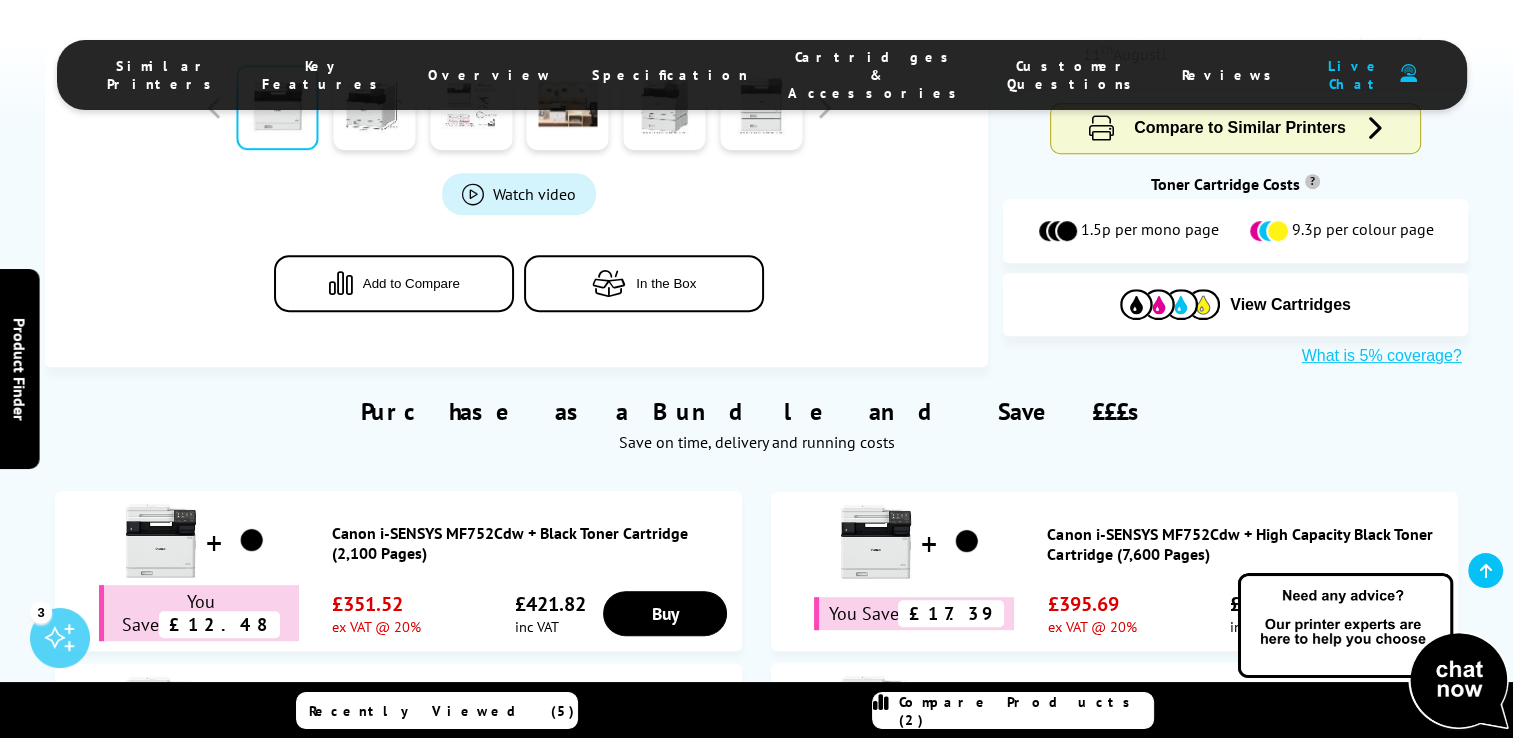 click on "In the Box" at bounding box center [644, 282] 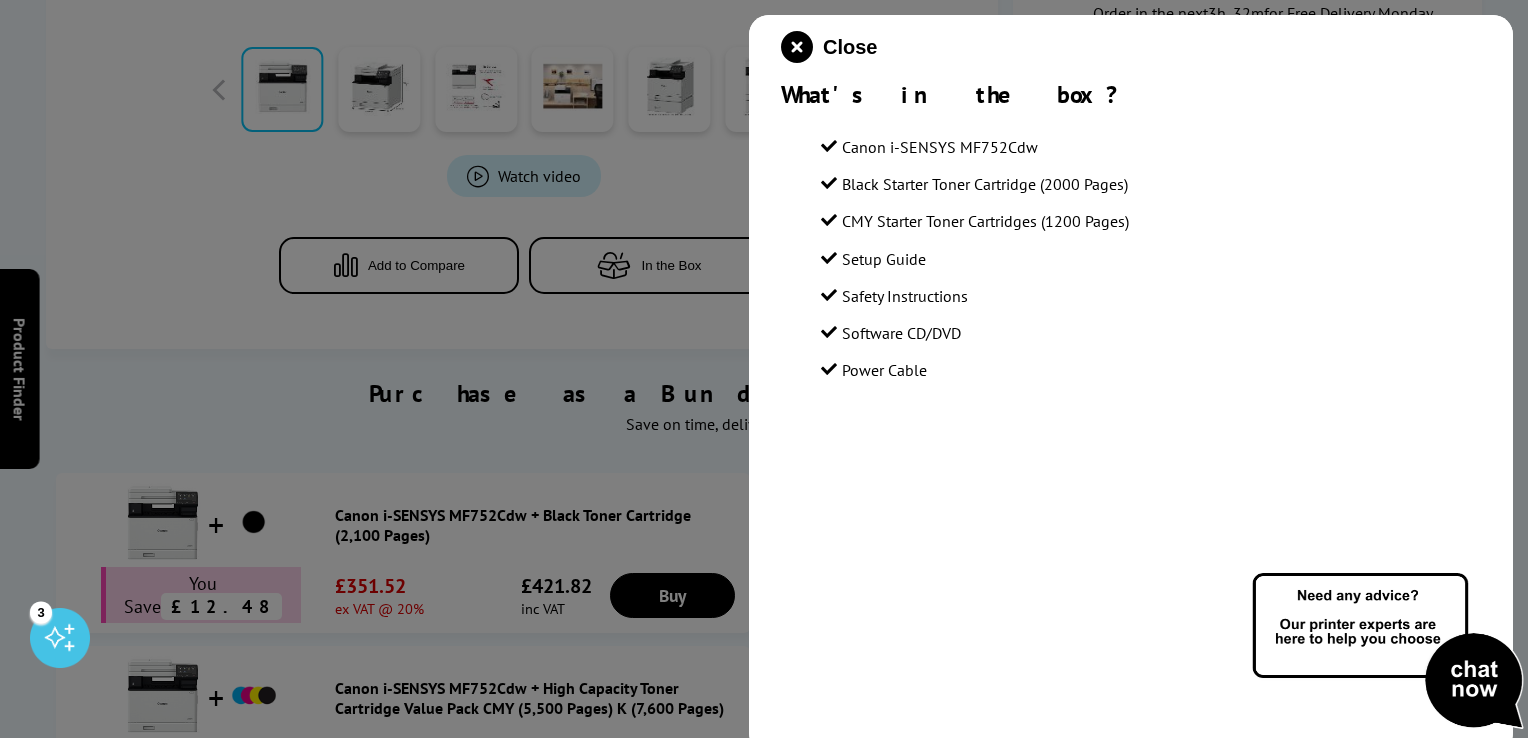click at bounding box center (764, 369) 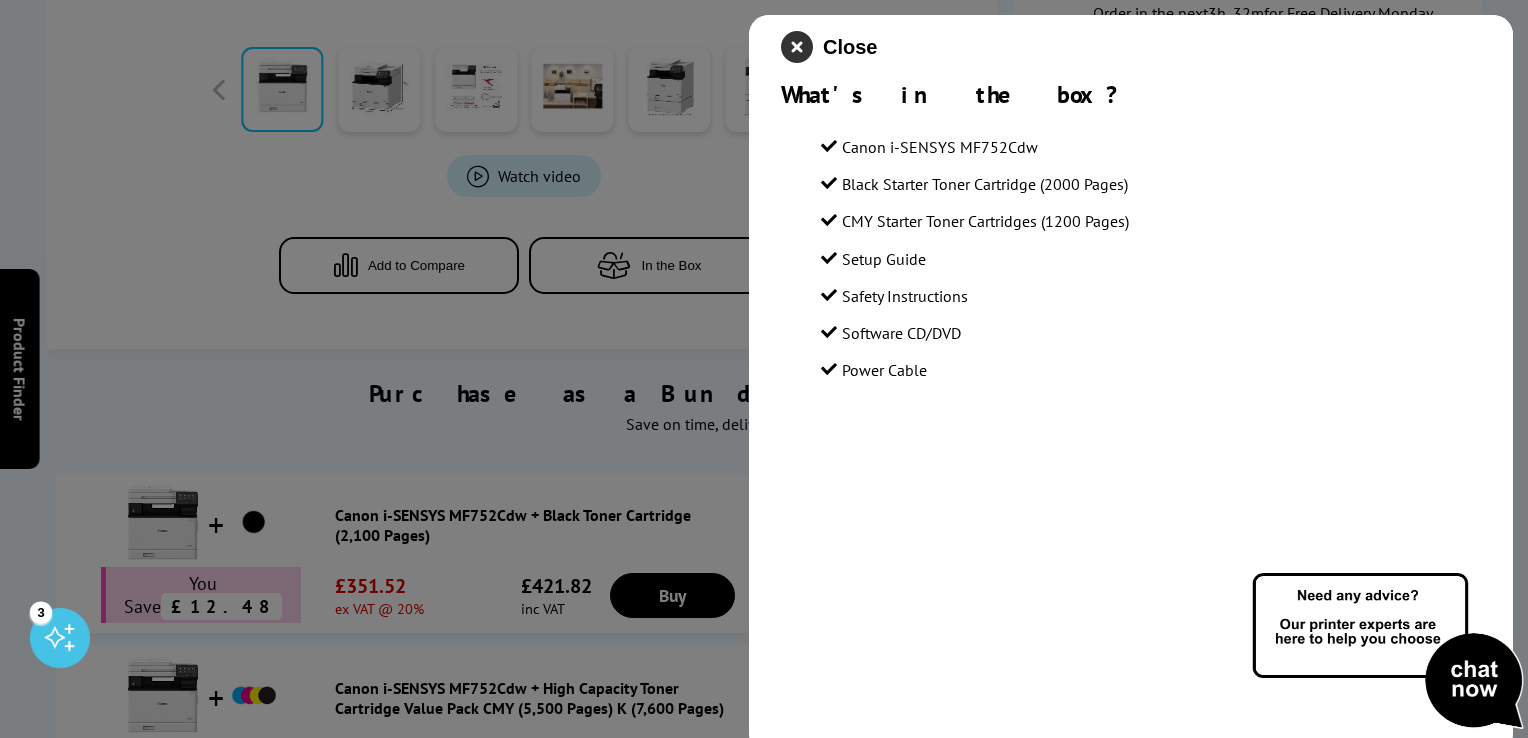 click at bounding box center (797, 47) 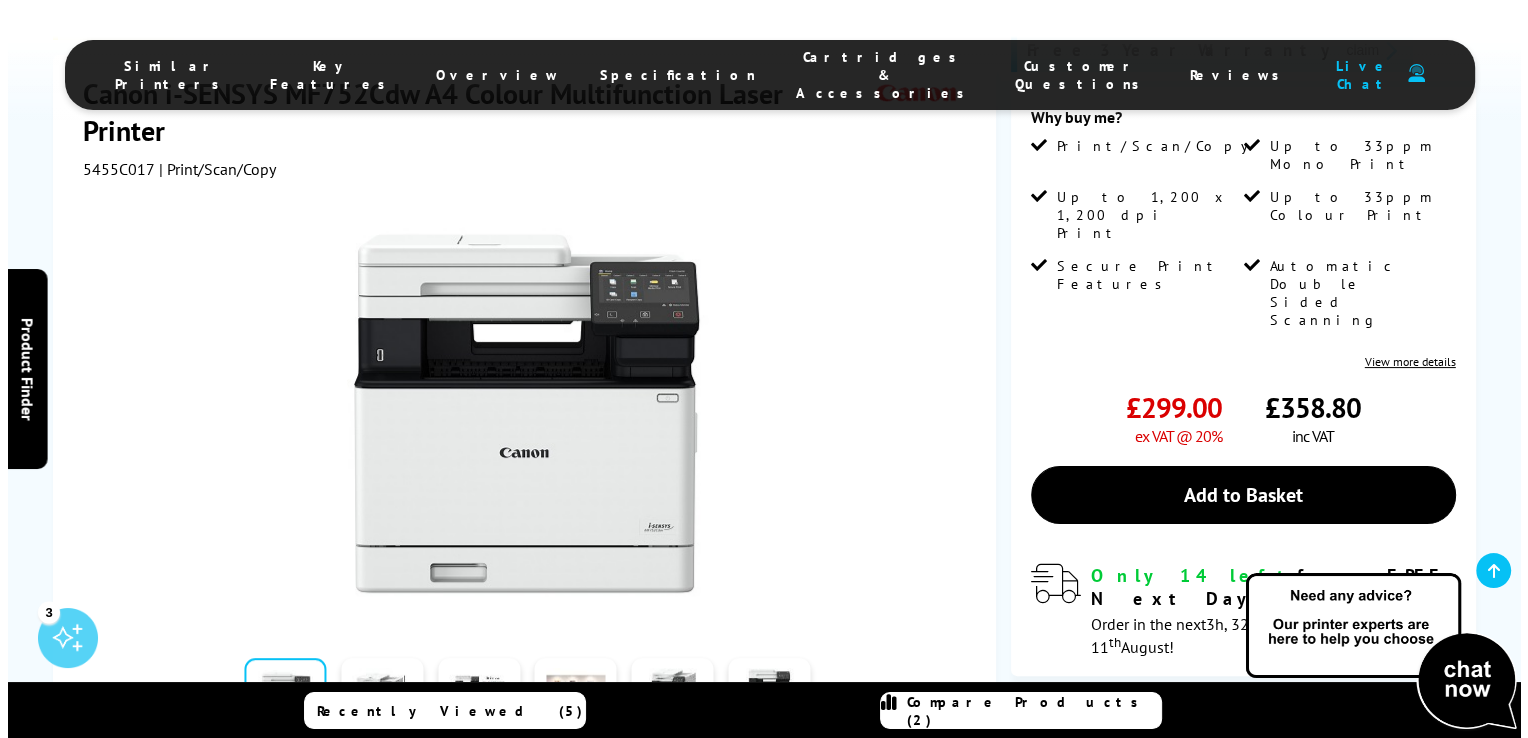 scroll, scrollTop: 300, scrollLeft: 0, axis: vertical 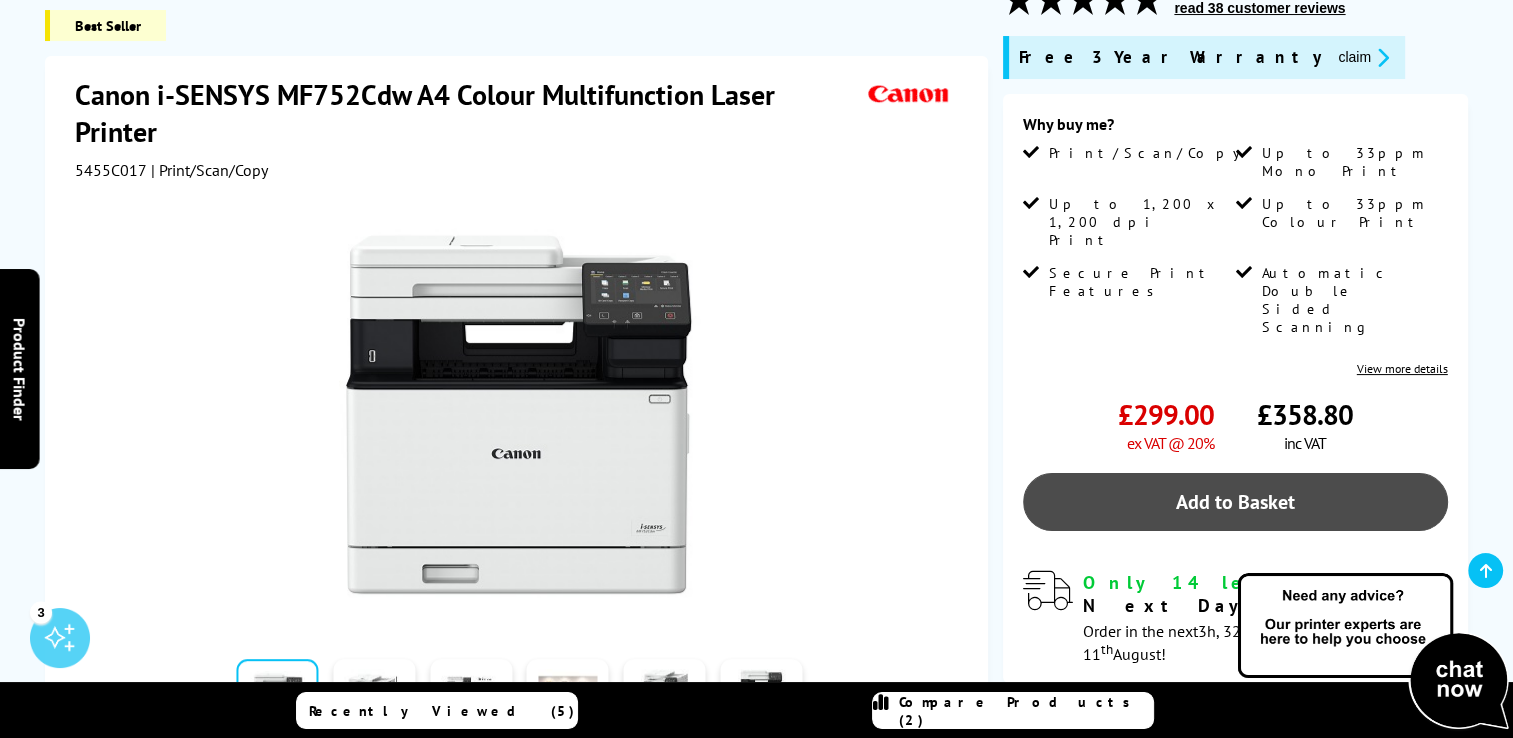 click on "Add to Basket" at bounding box center [1235, 502] 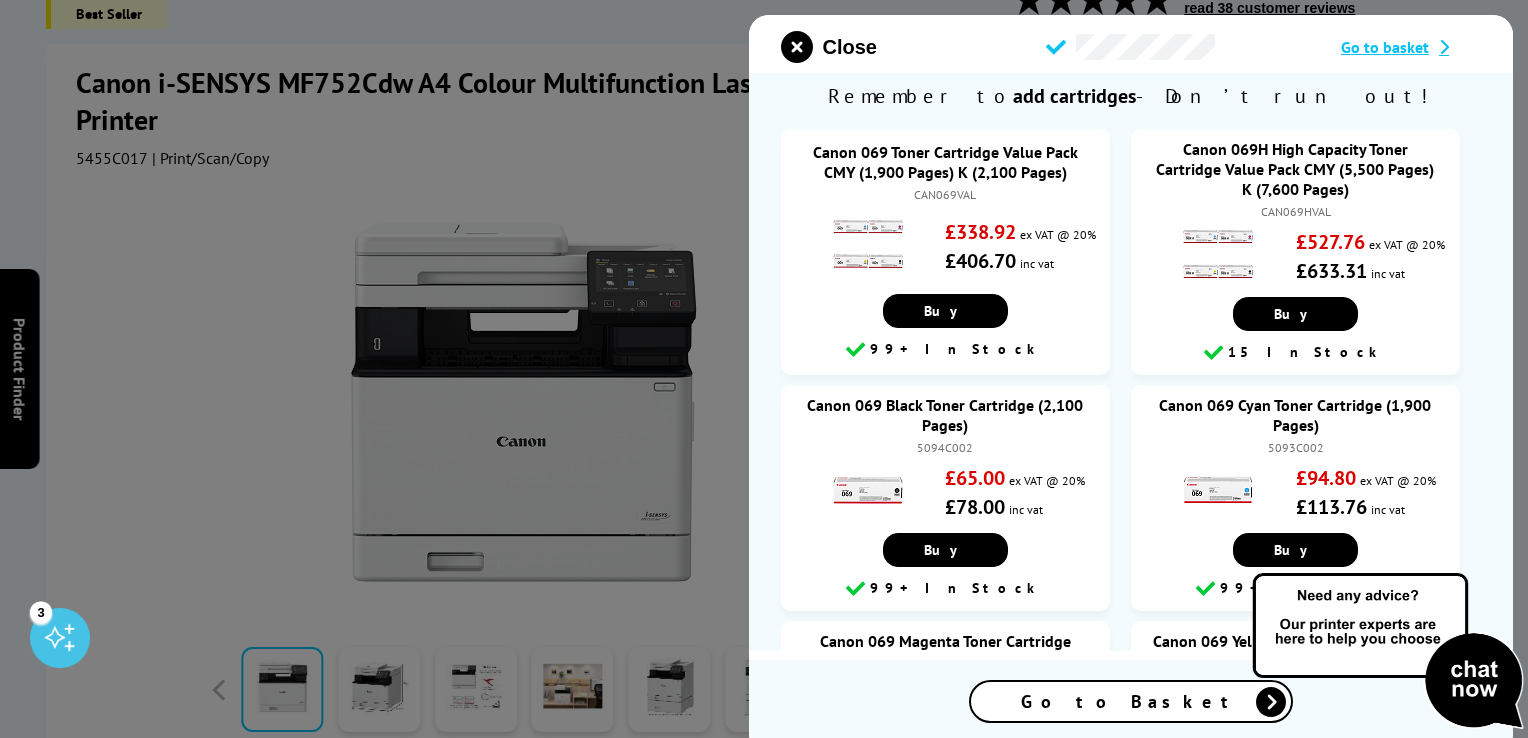 click on "Go to basket" at bounding box center [1385, 47] 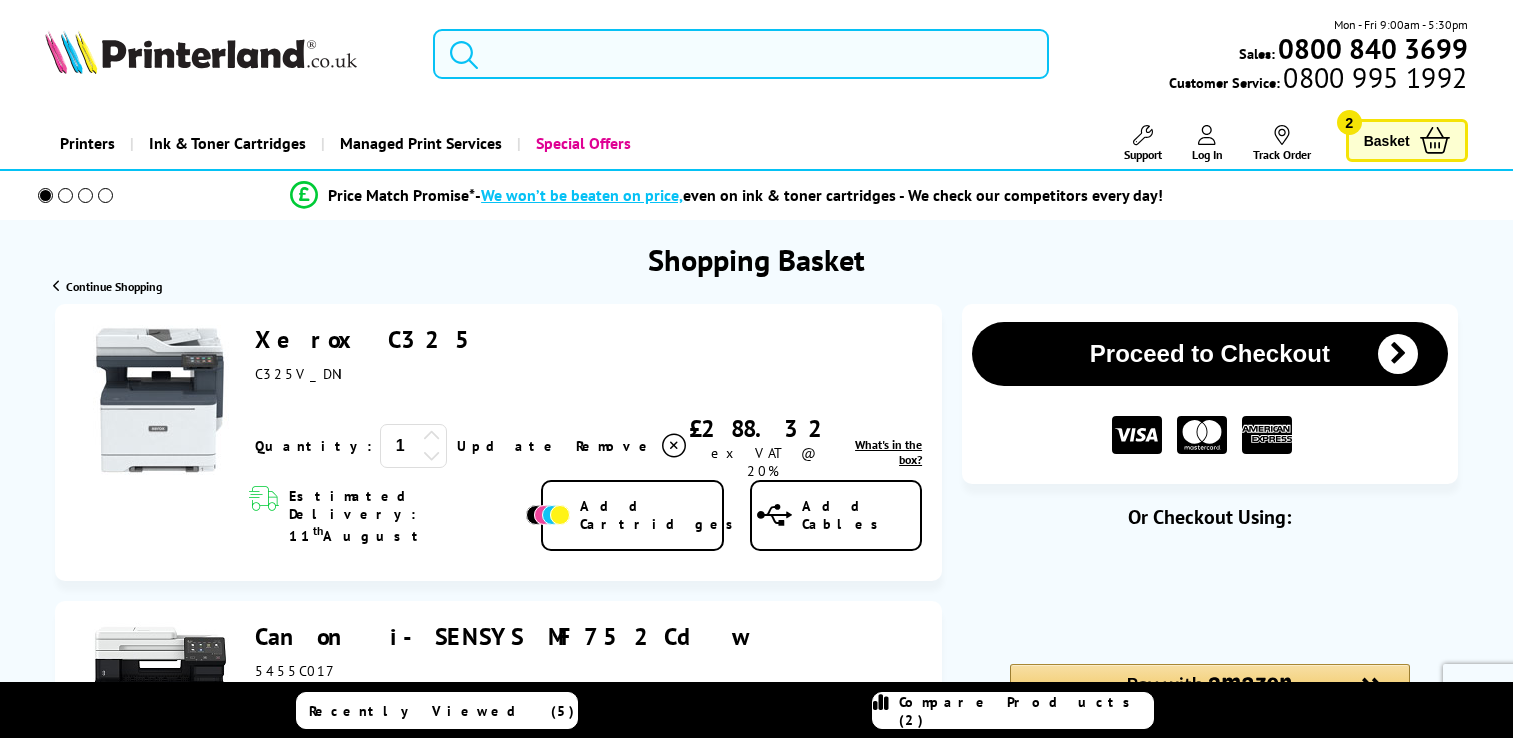 scroll, scrollTop: 0, scrollLeft: 0, axis: both 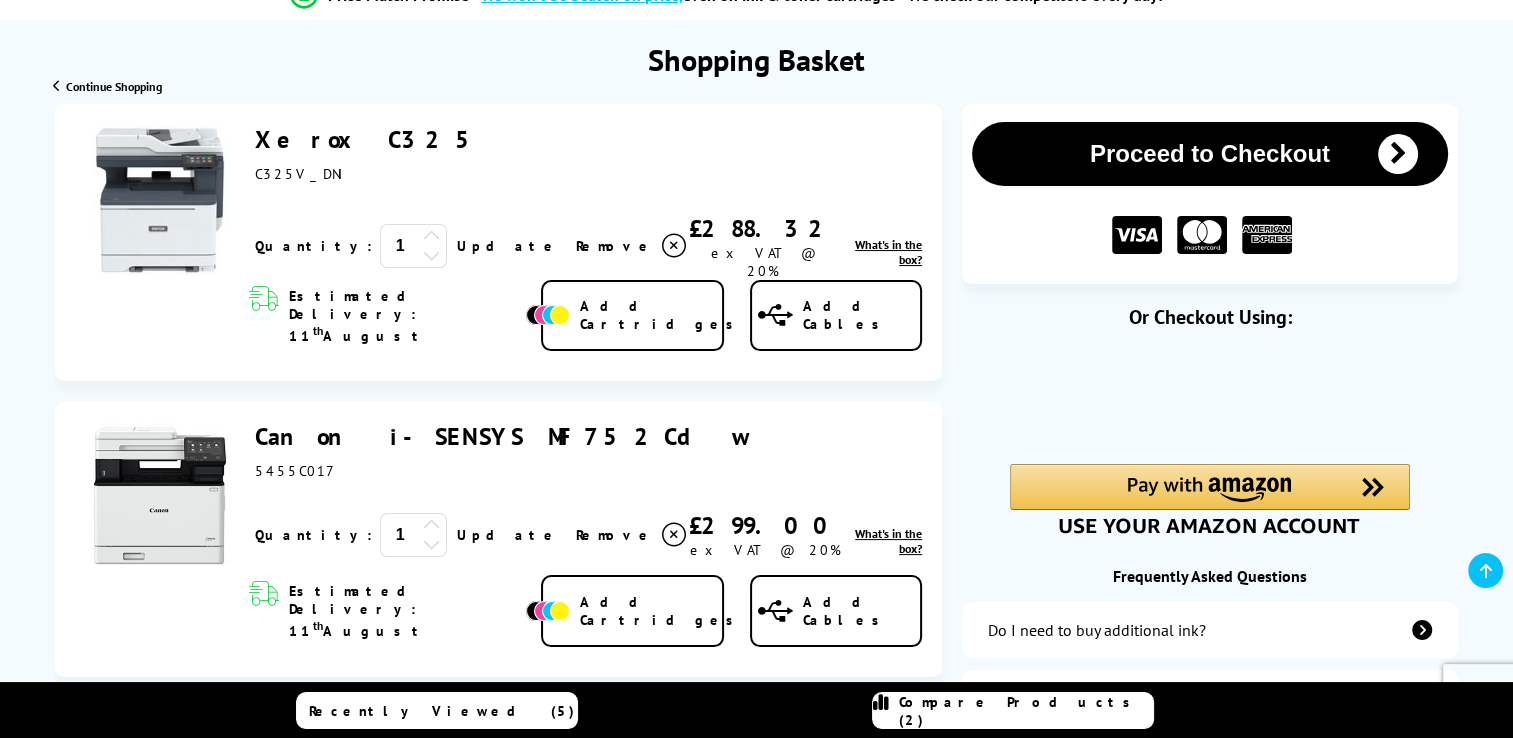 click at bounding box center [674, 246] 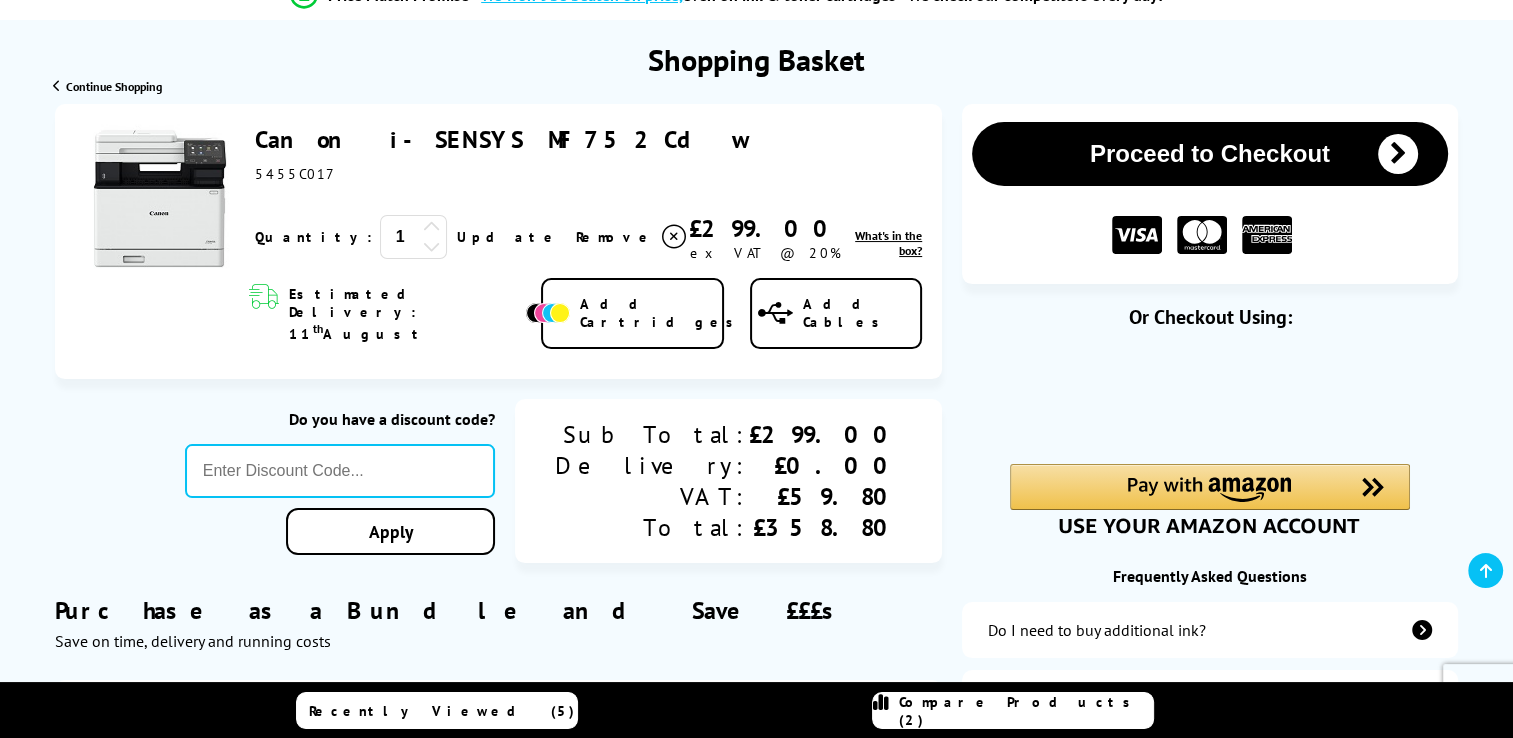 click at bounding box center (1398, 154) 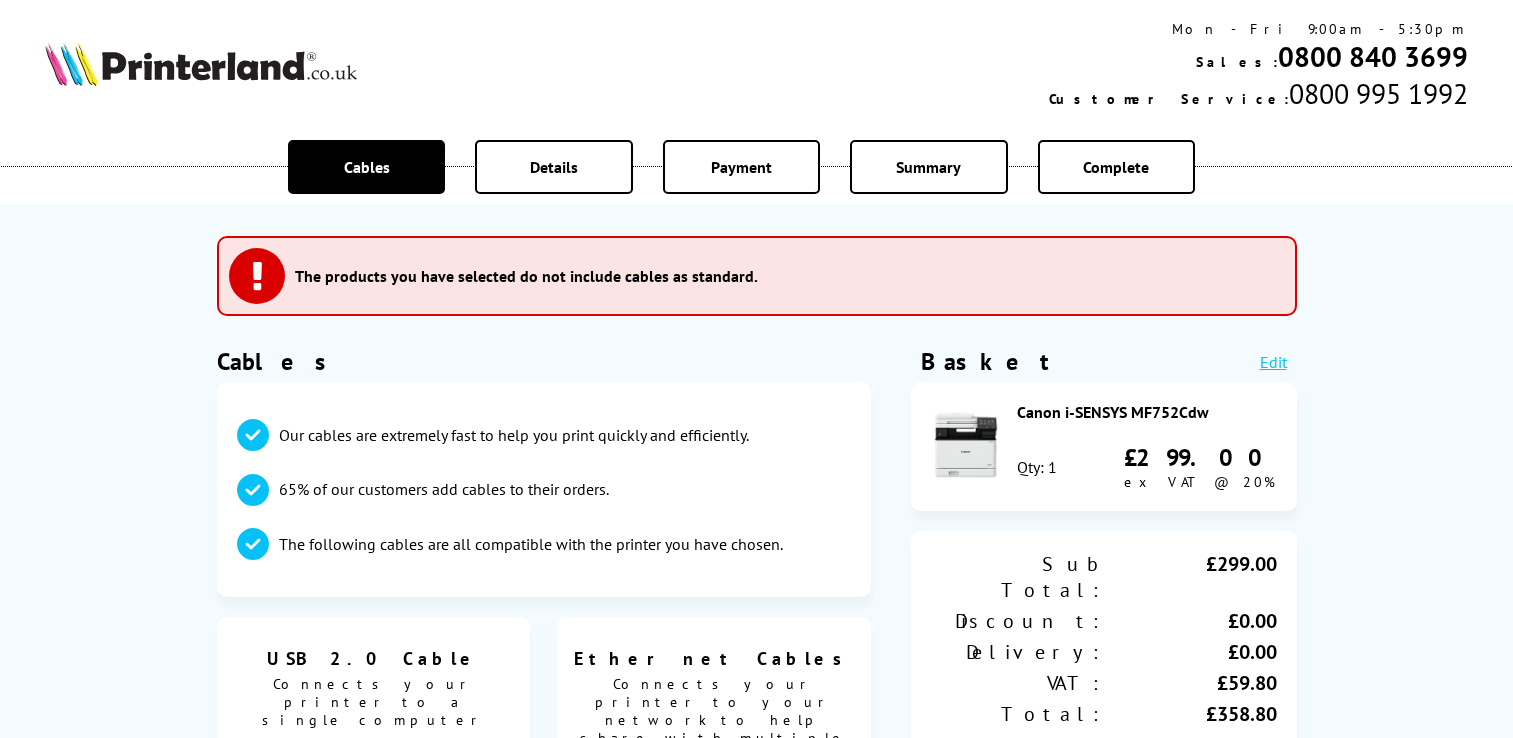 scroll, scrollTop: 0, scrollLeft: 0, axis: both 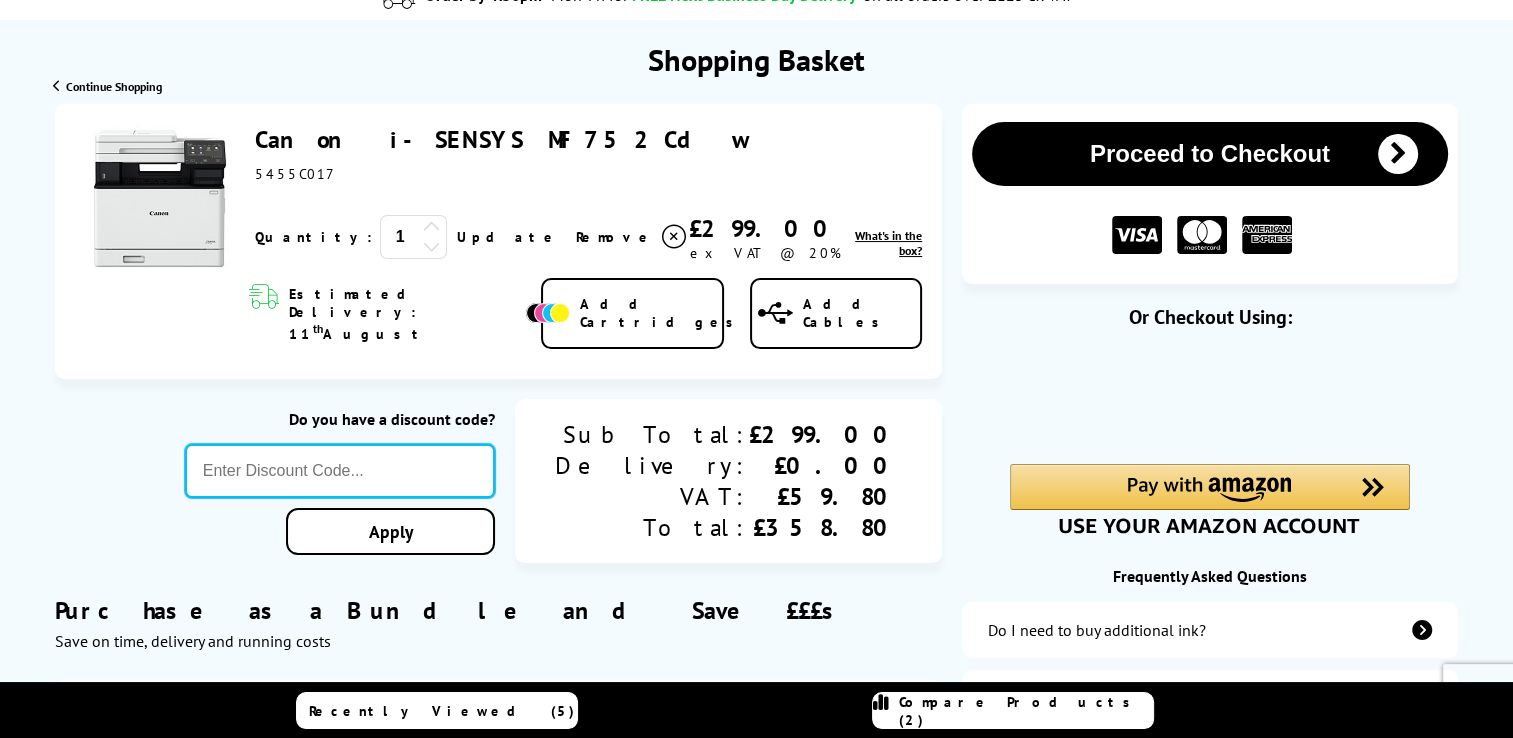 click at bounding box center [340, 471] 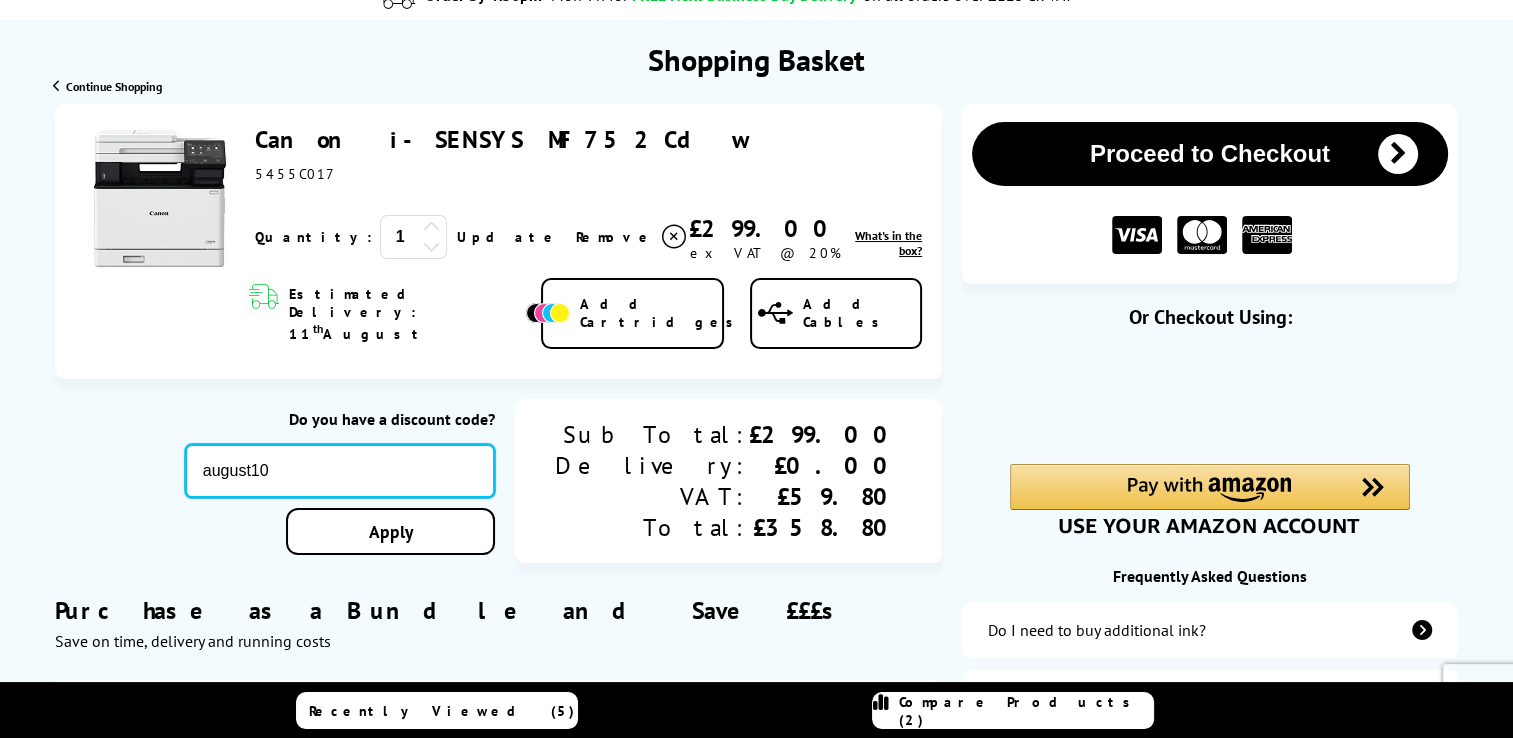 type on "august10" 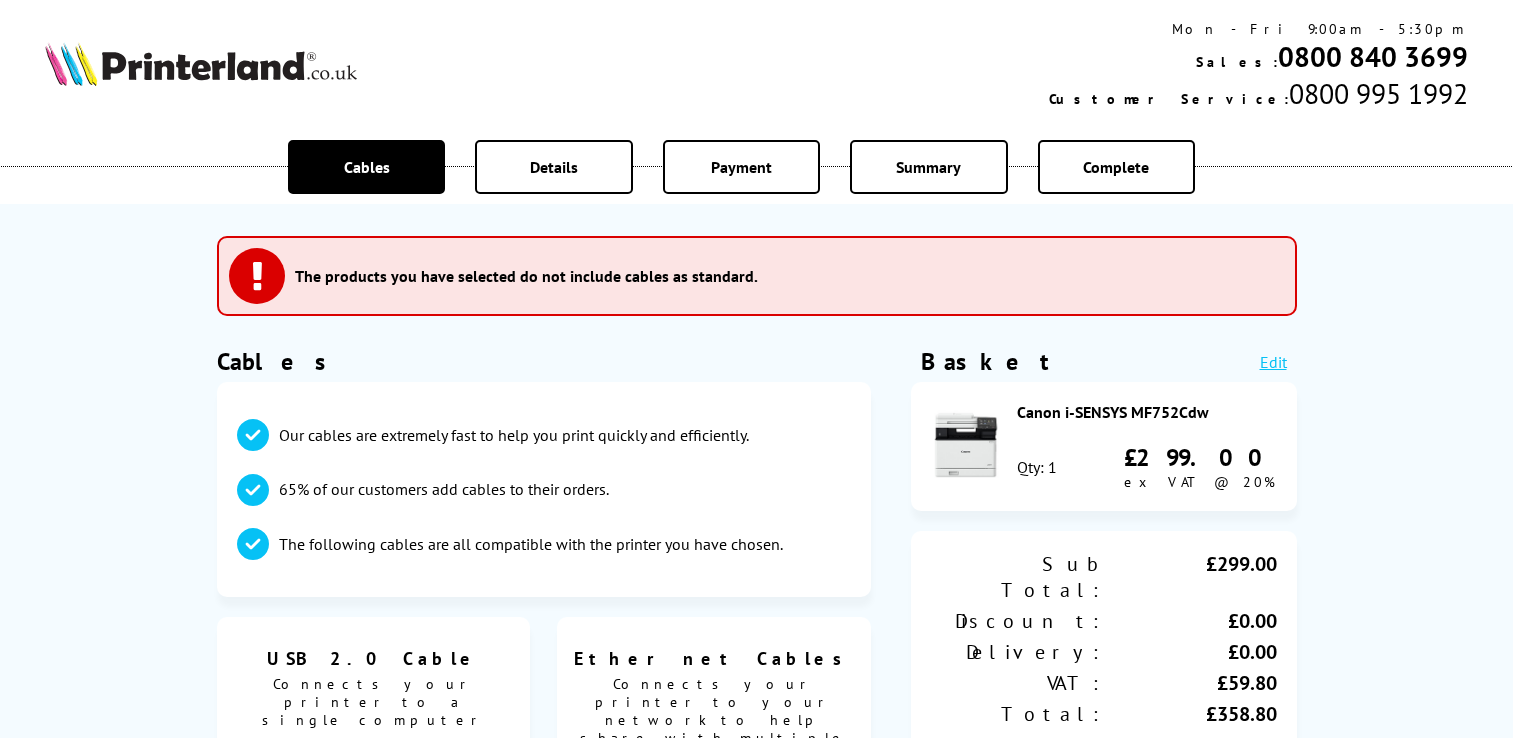 scroll, scrollTop: 0, scrollLeft: 0, axis: both 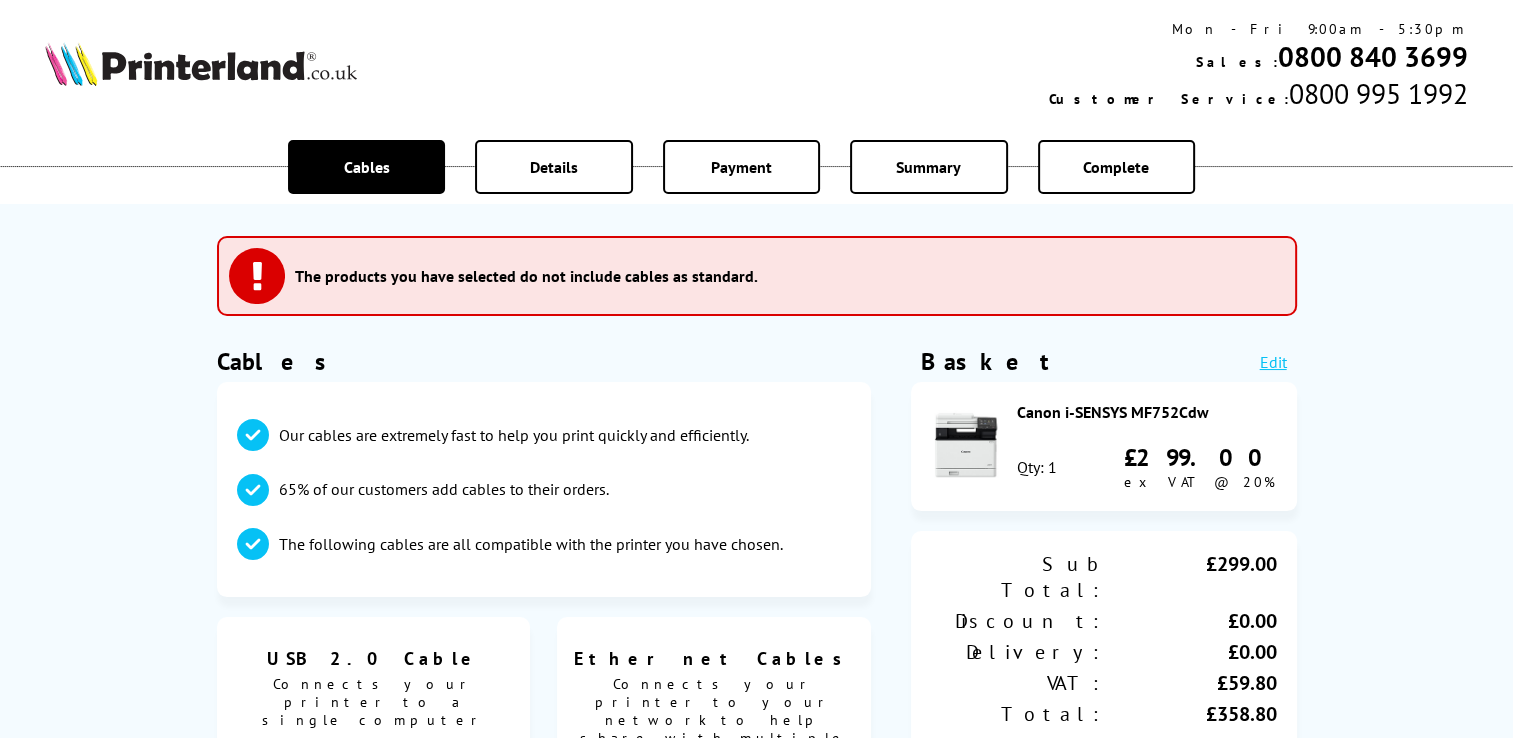 drag, startPoint x: 1217, startPoint y: 414, endPoint x: 1020, endPoint y: 412, distance: 197.01015 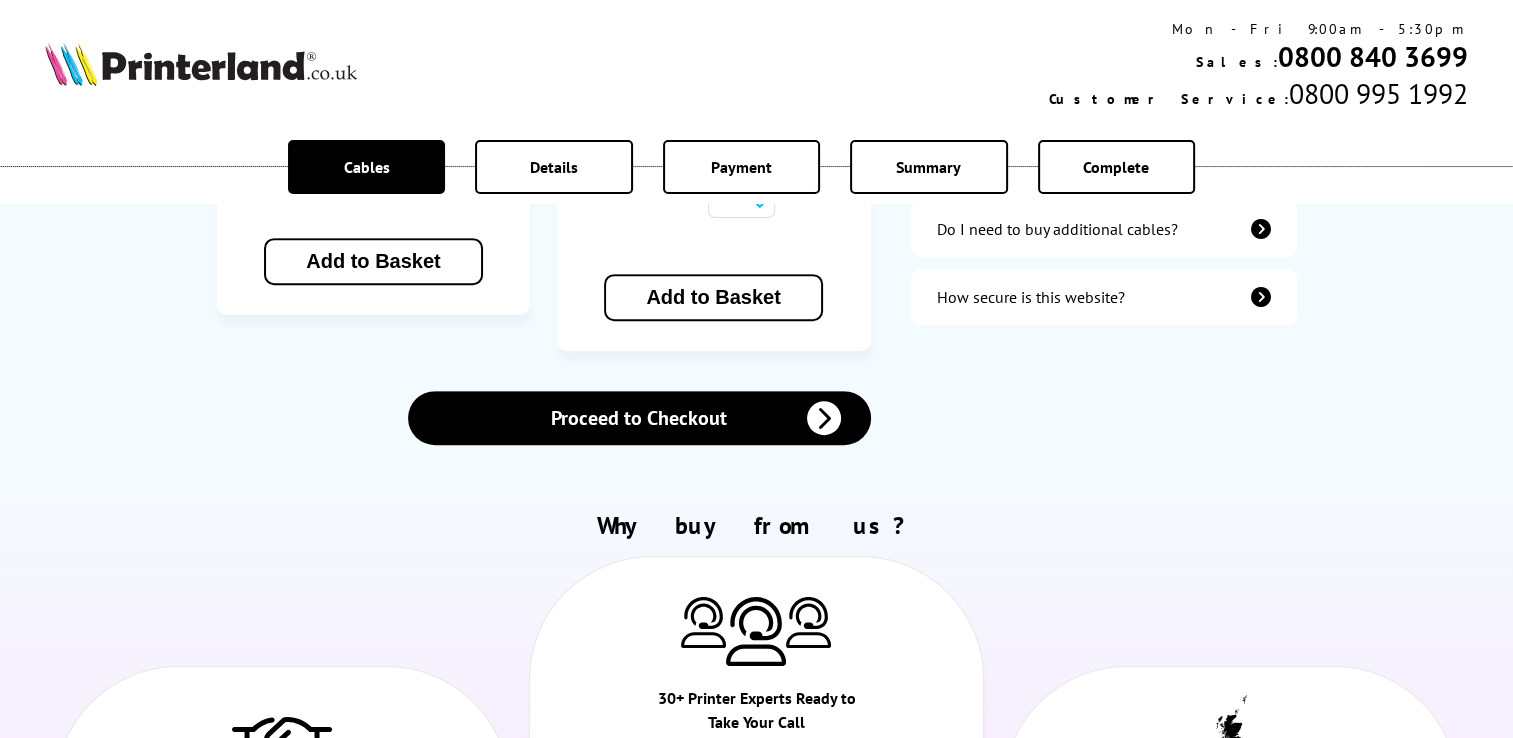 scroll, scrollTop: 900, scrollLeft: 0, axis: vertical 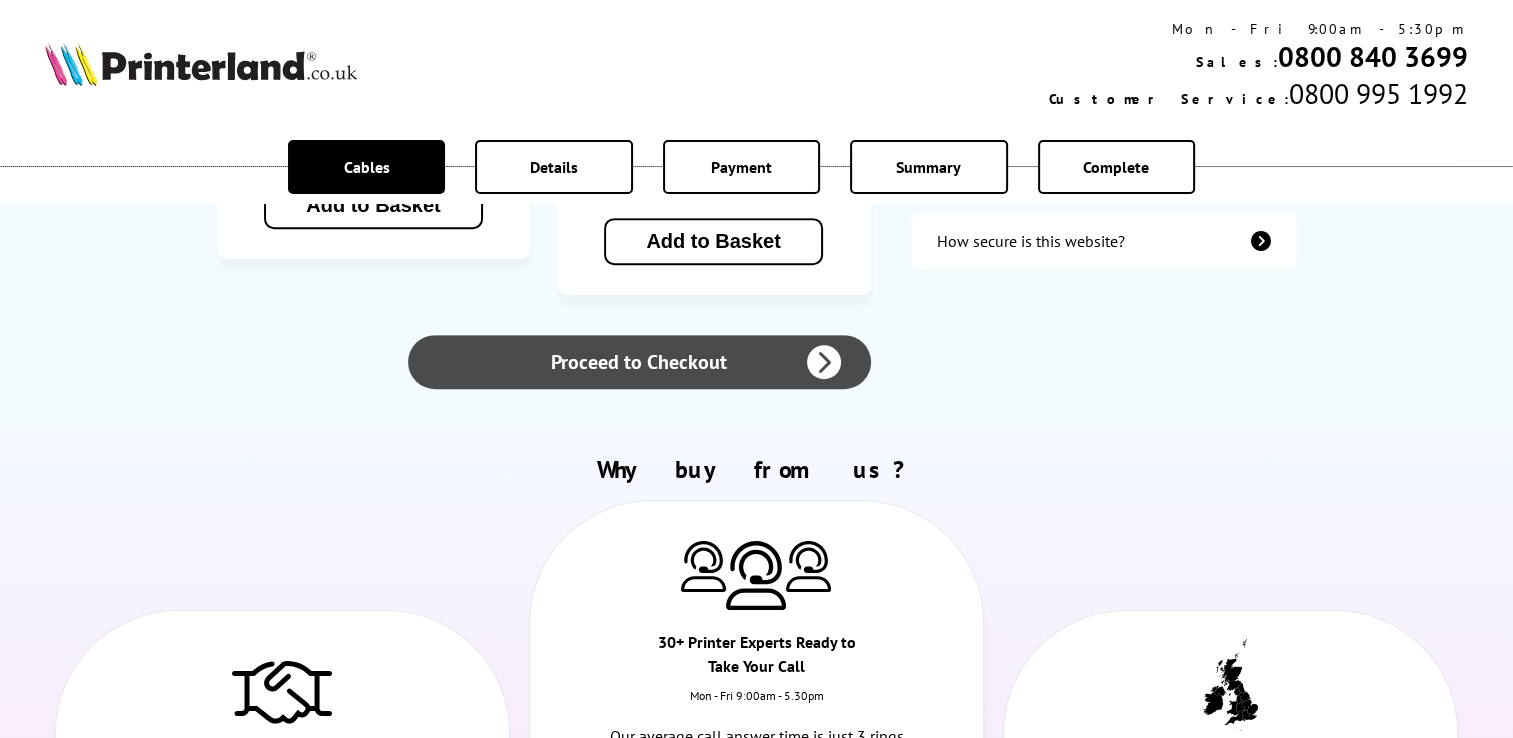 click at bounding box center (824, 362) 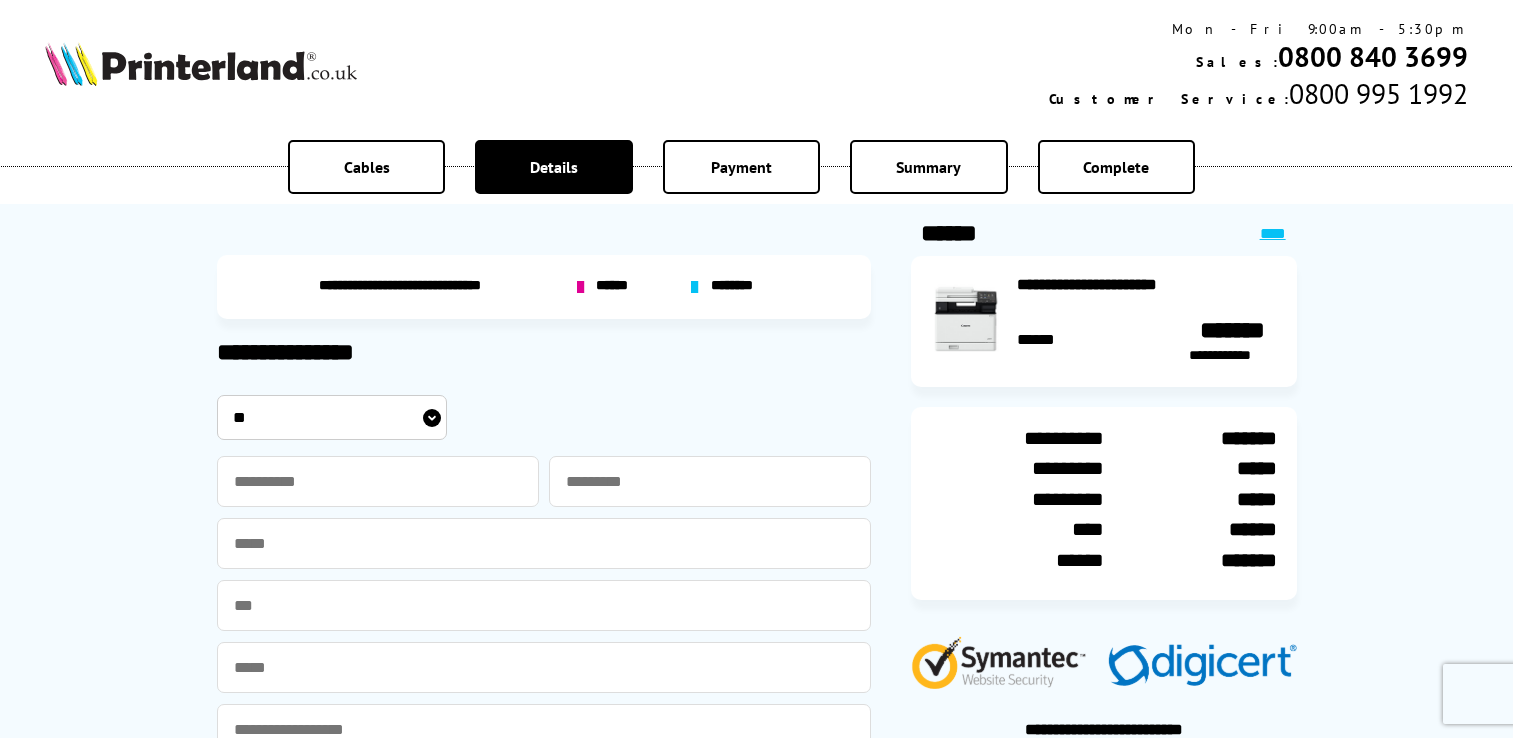 scroll, scrollTop: 0, scrollLeft: 0, axis: both 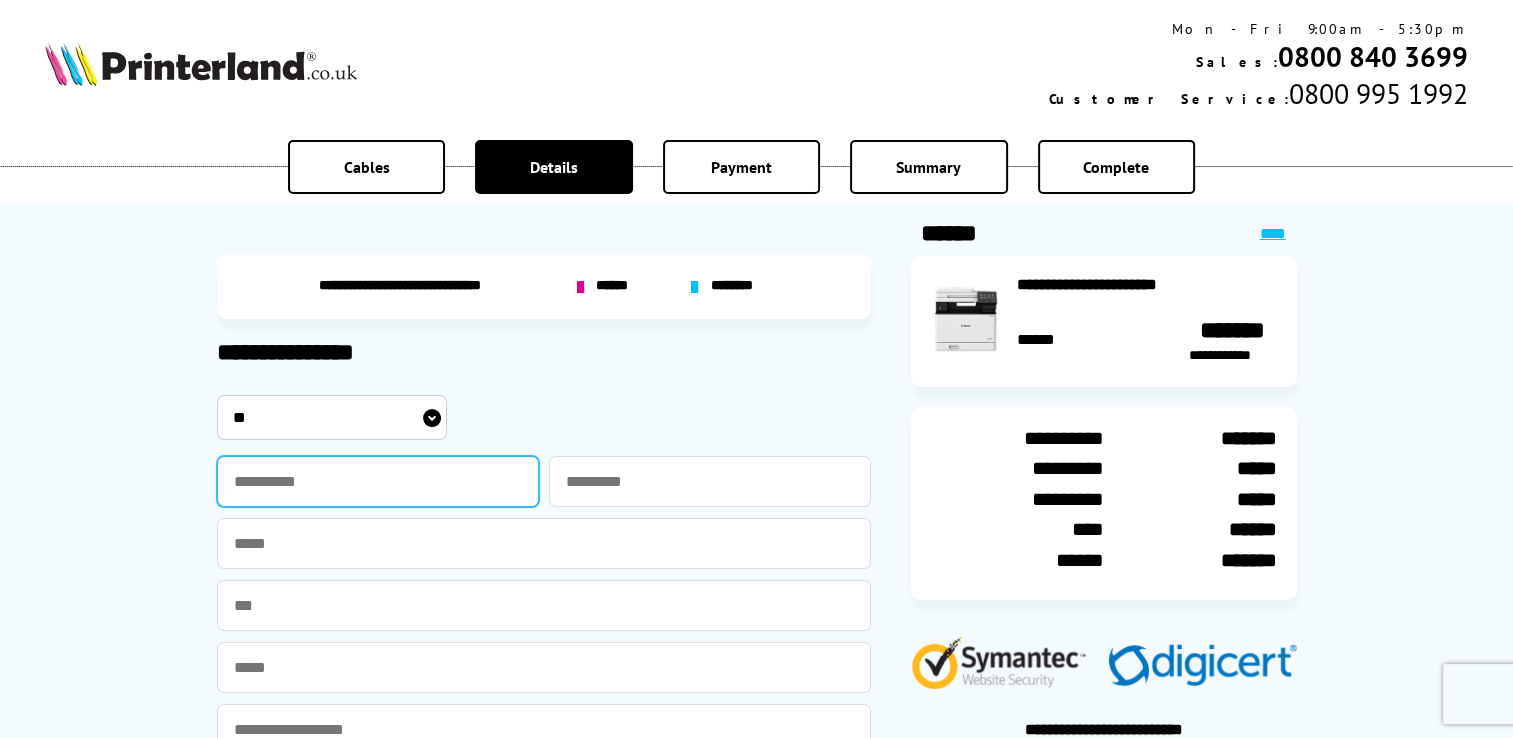 click at bounding box center (378, 481) 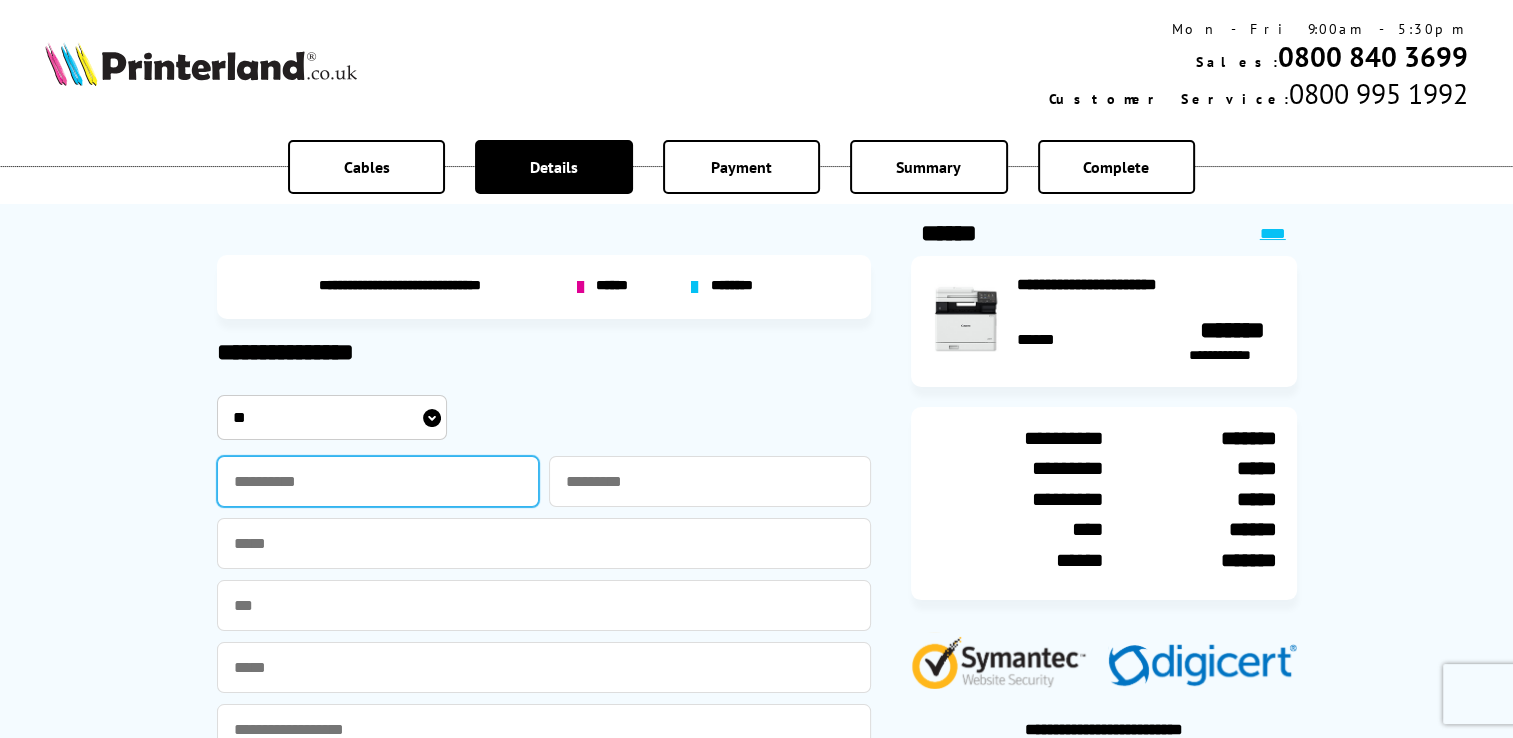 type on "********" 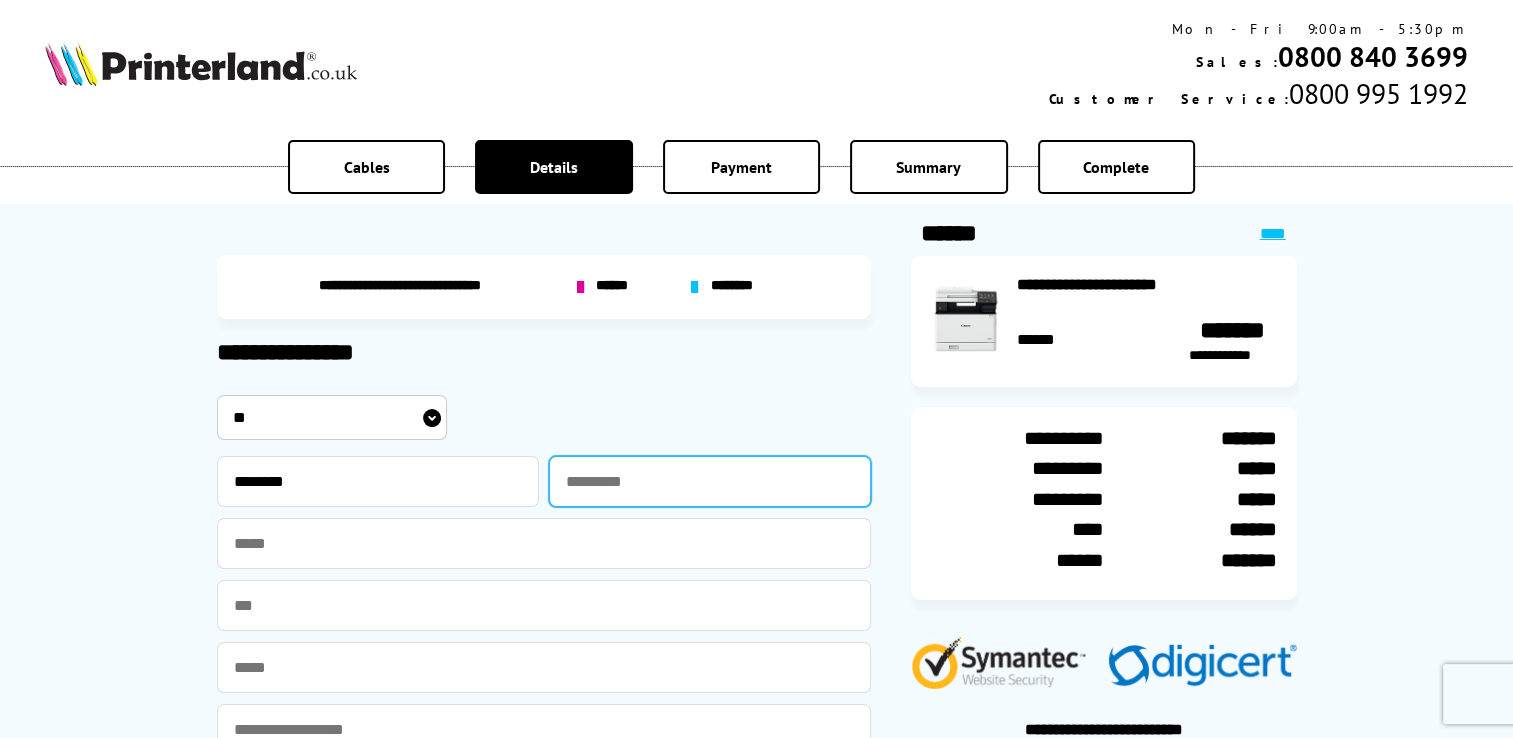 type on "******" 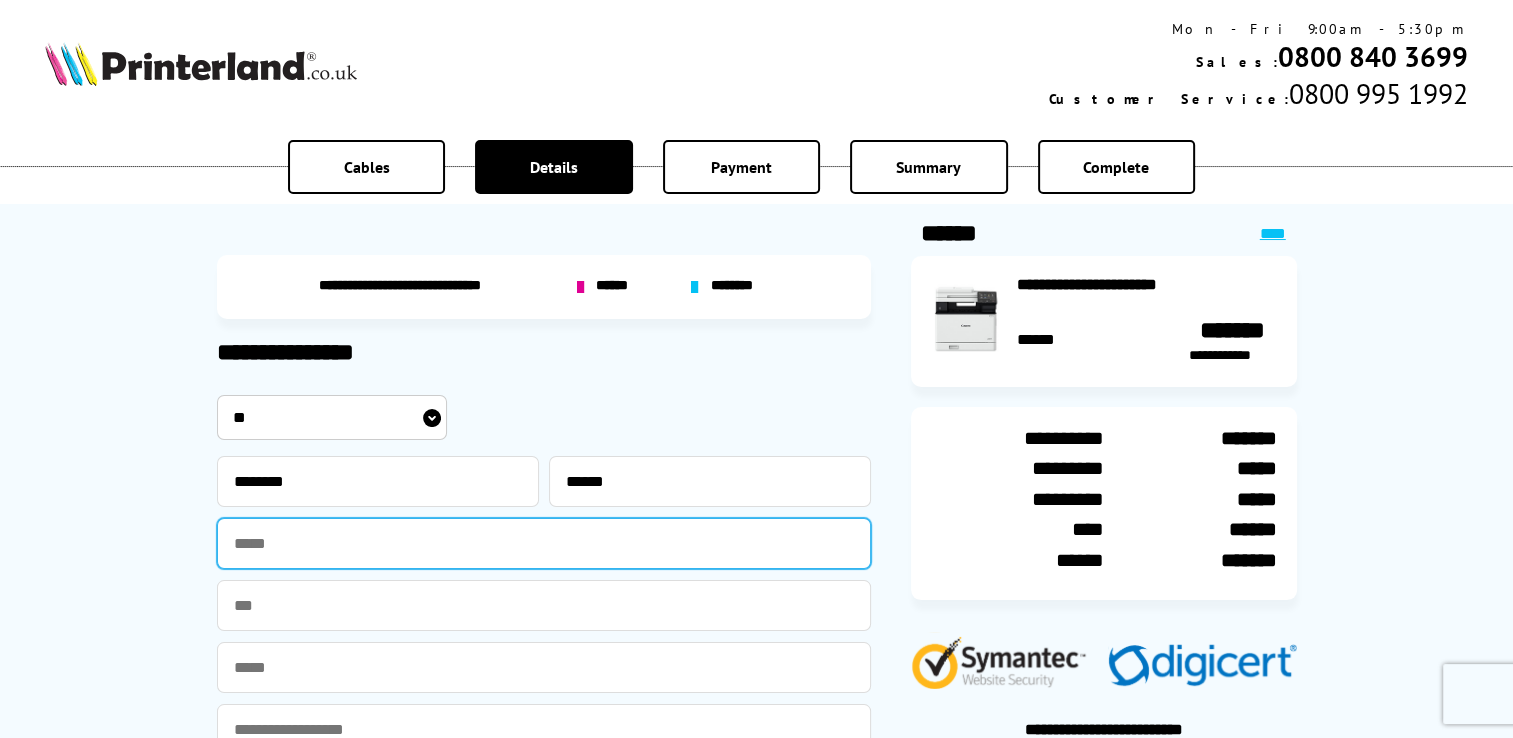 type on "**********" 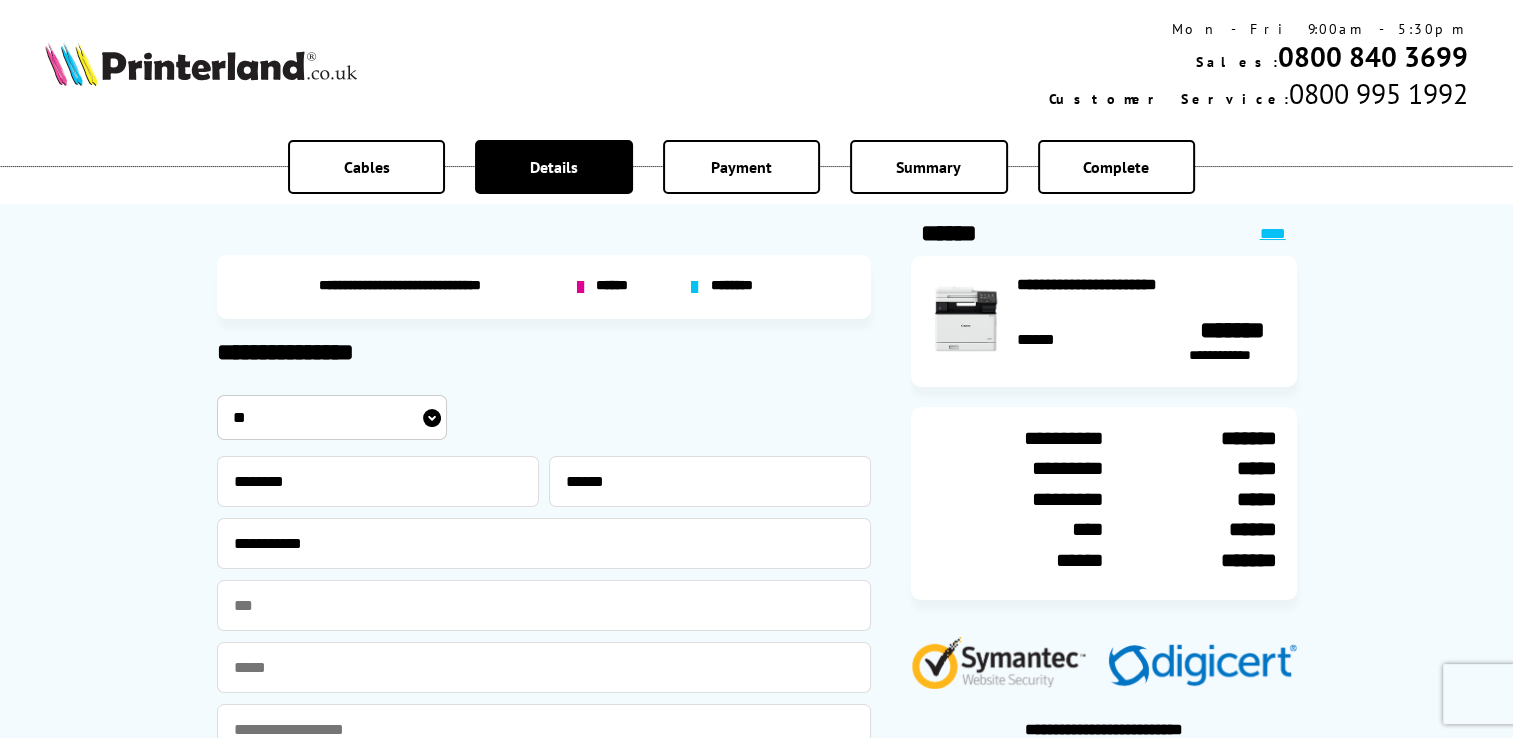 type on "**********" 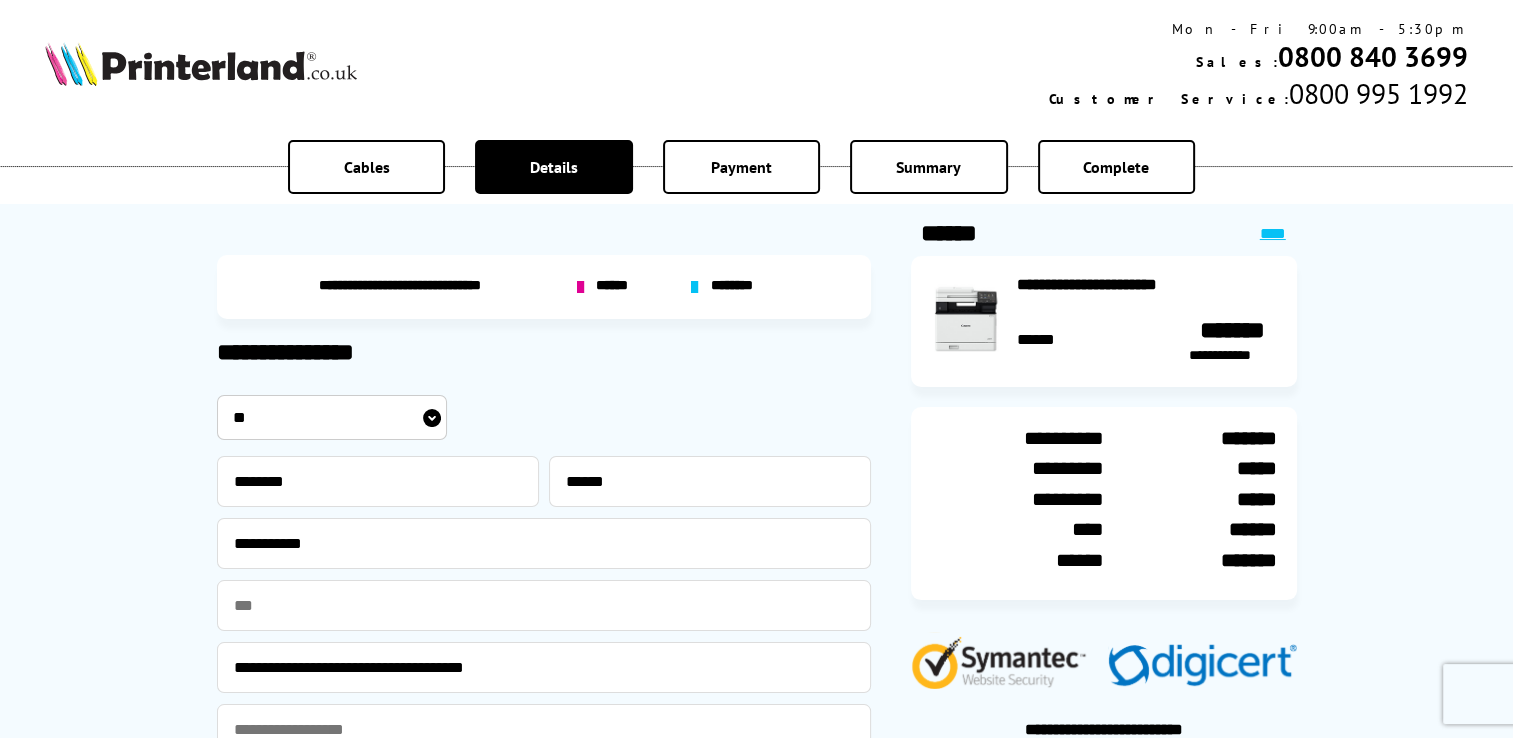 type on "**********" 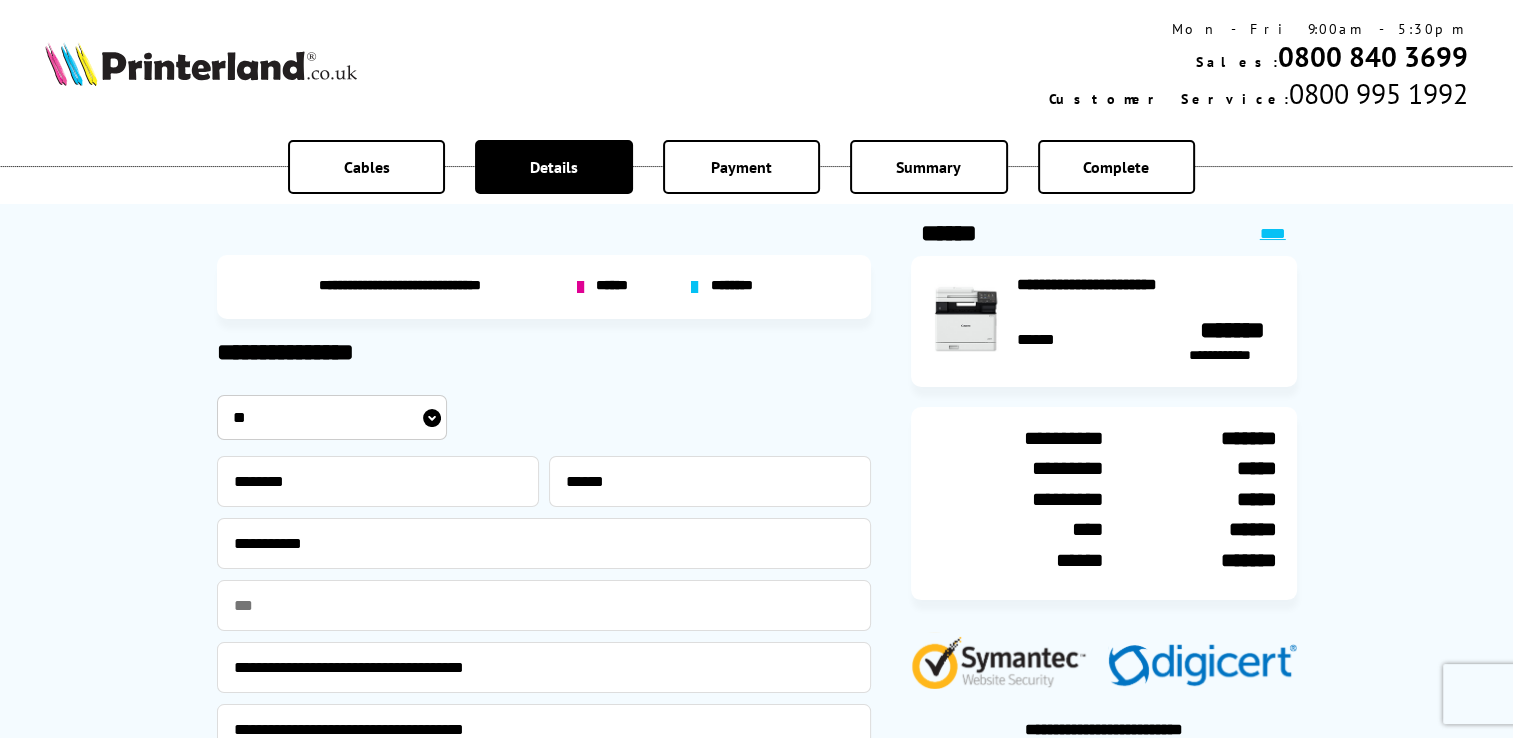 type on "********" 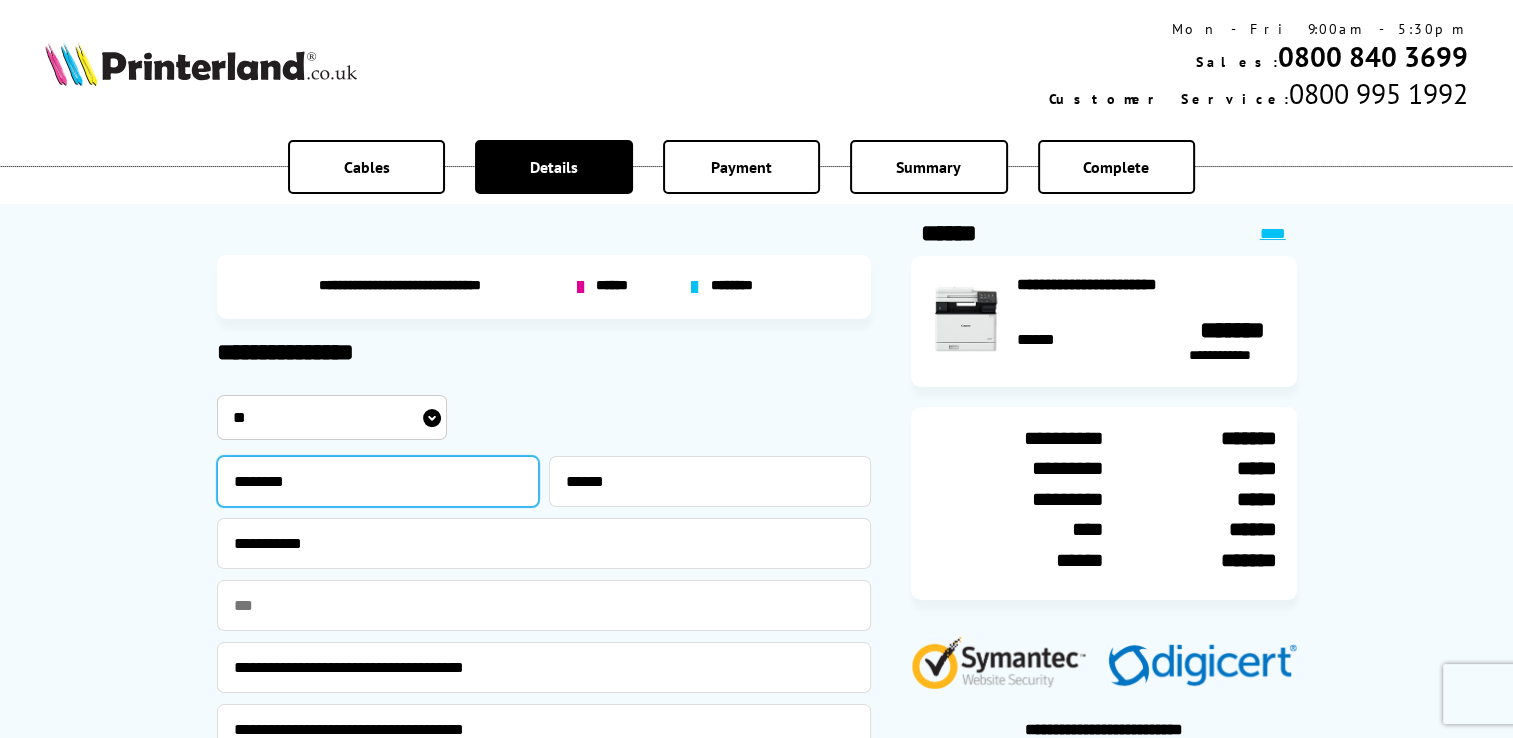 type on "****" 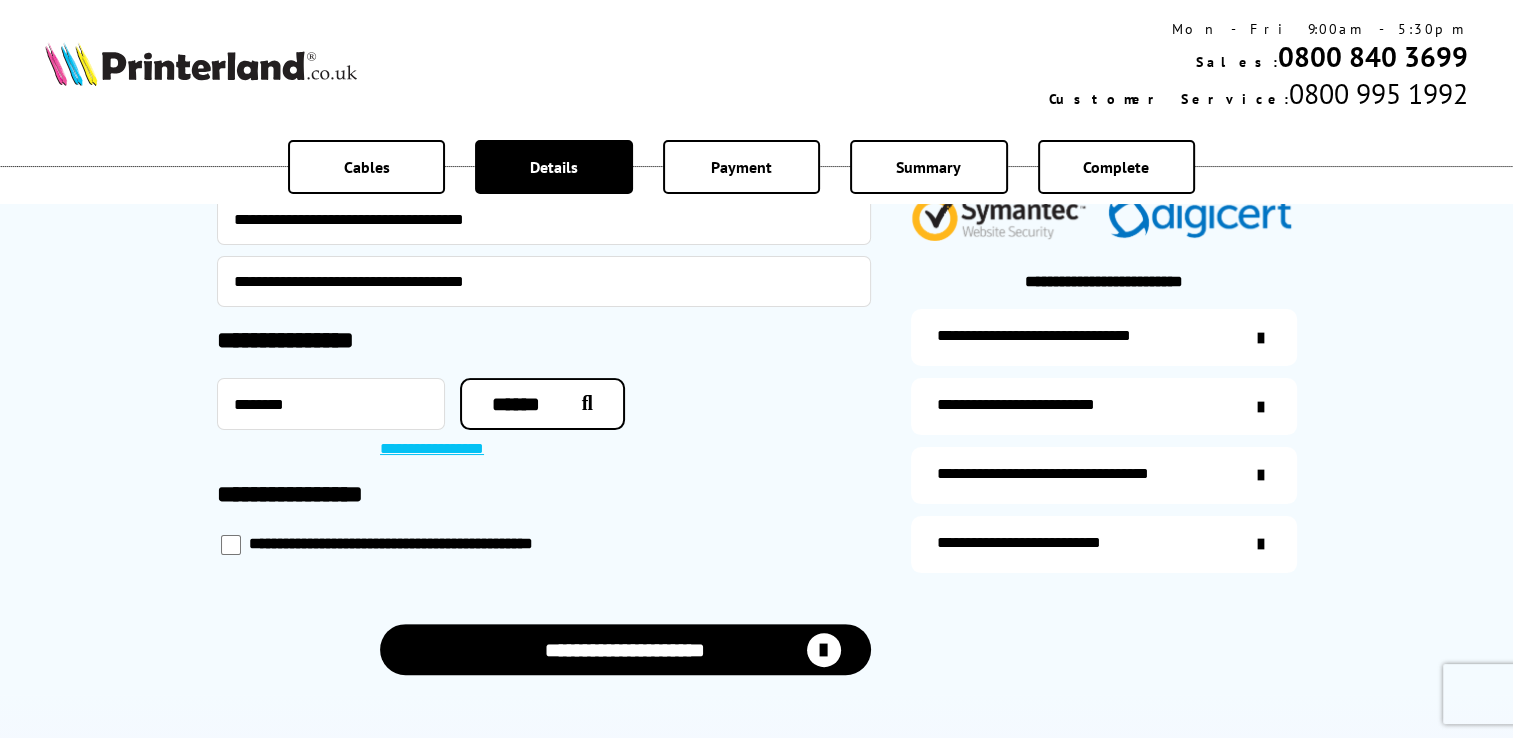 scroll, scrollTop: 500, scrollLeft: 0, axis: vertical 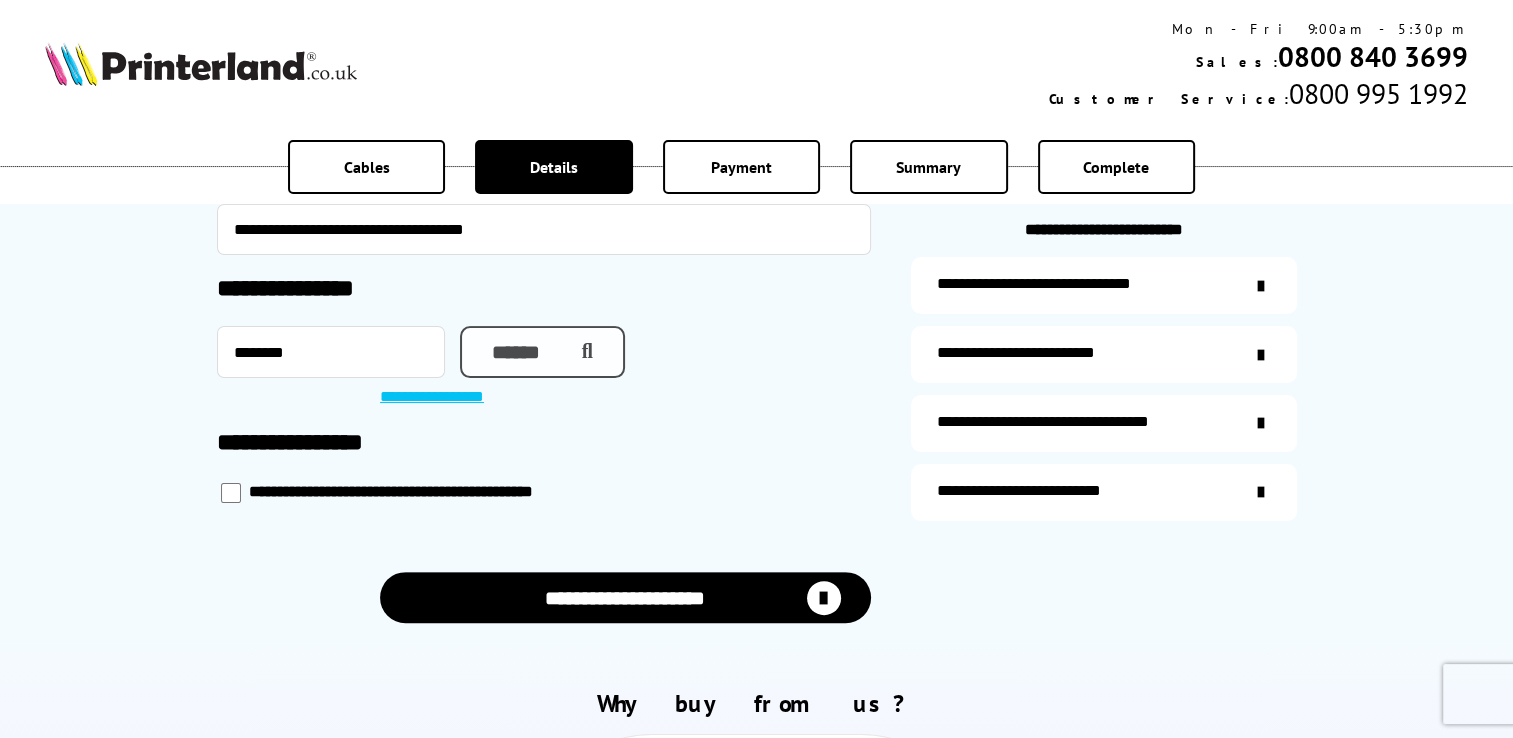 click on "******" at bounding box center (542, 352) 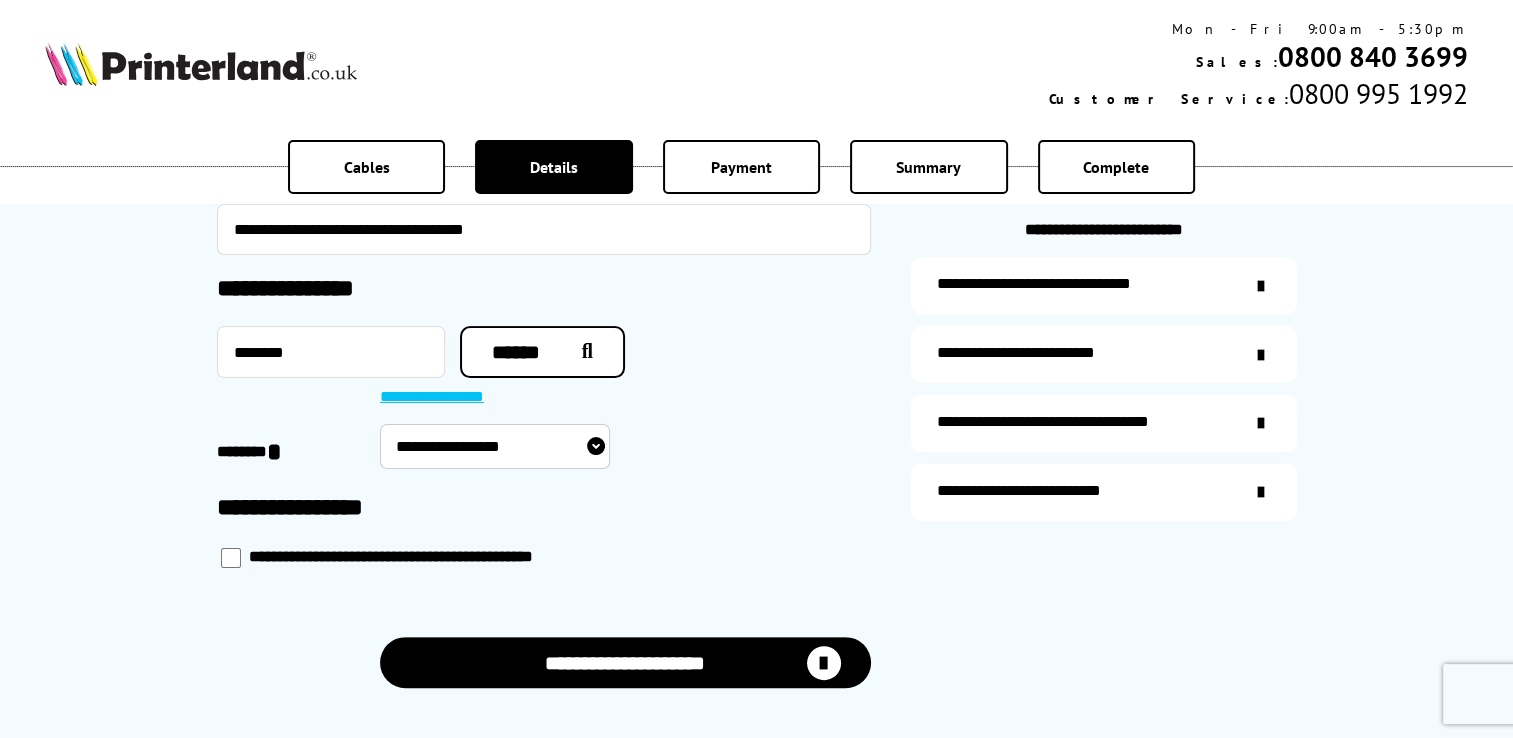 click on "**********" at bounding box center (495, 446) 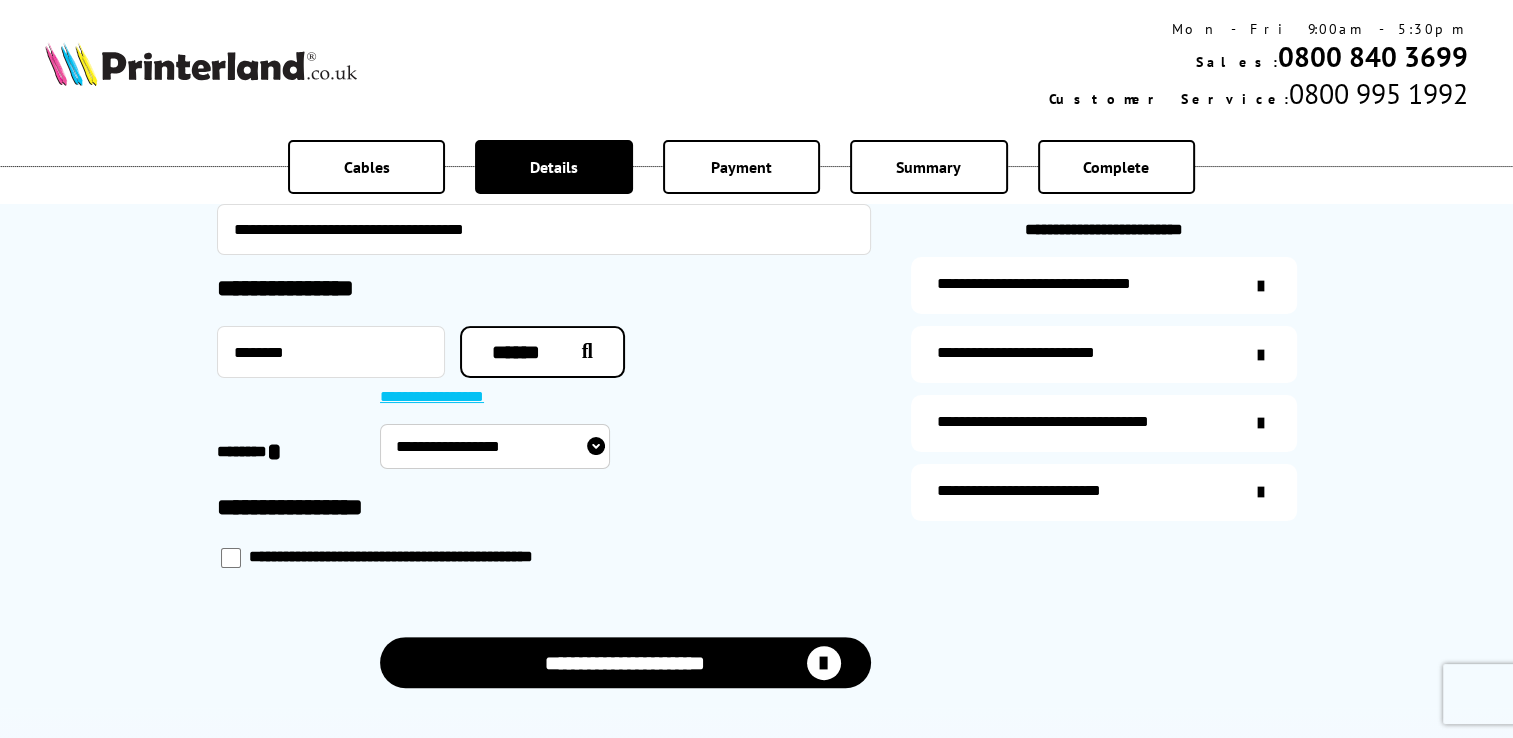 select on "**********" 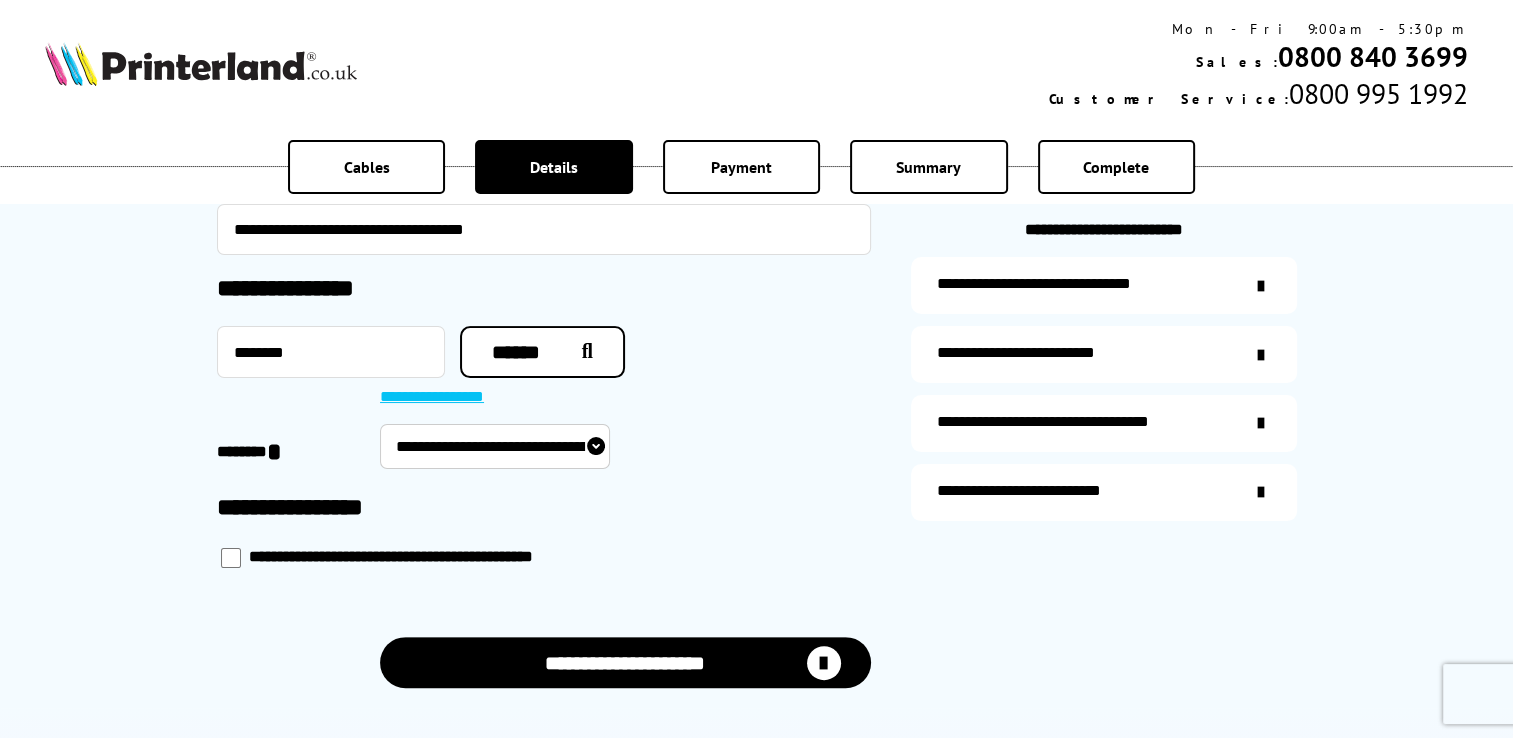 click on "**********" at bounding box center (495, 446) 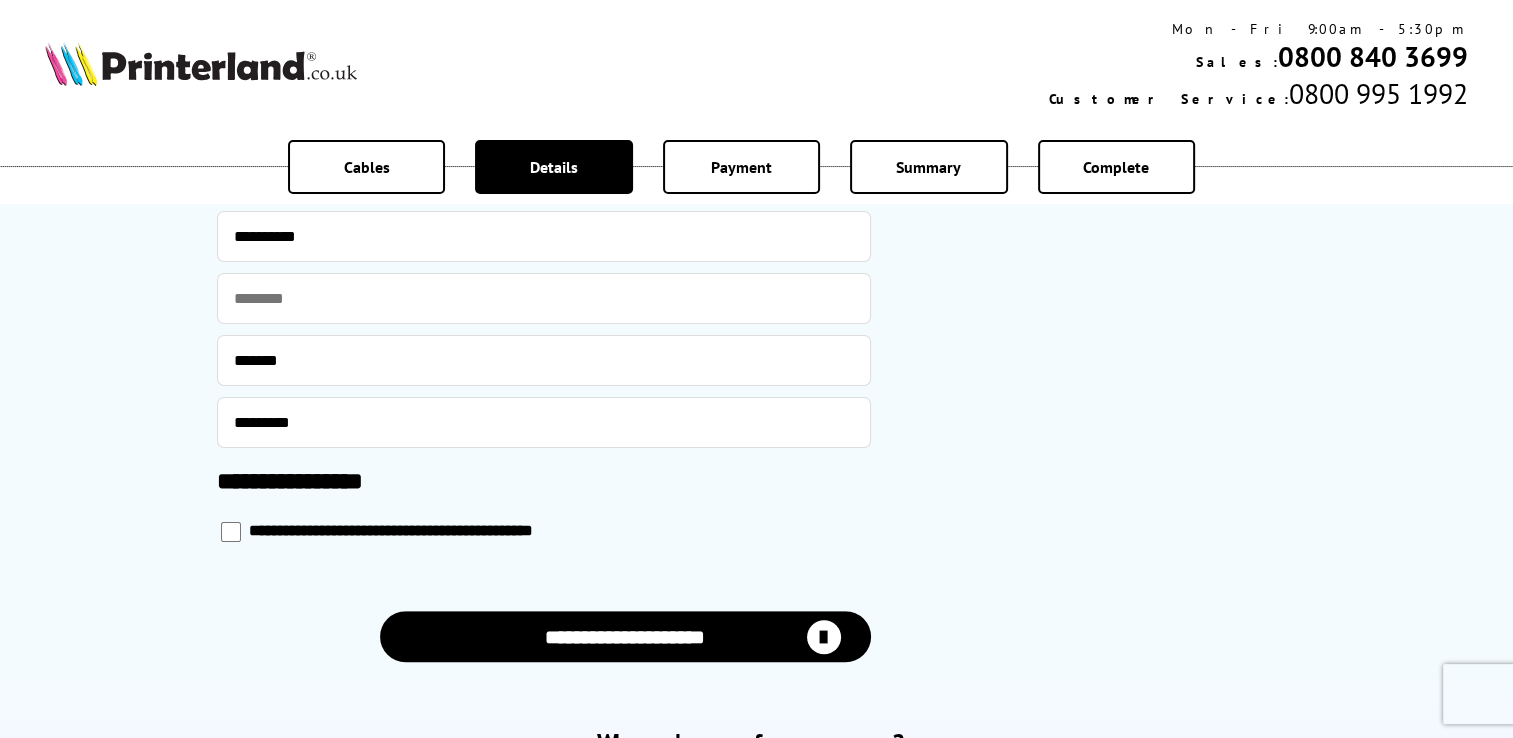 scroll, scrollTop: 900, scrollLeft: 0, axis: vertical 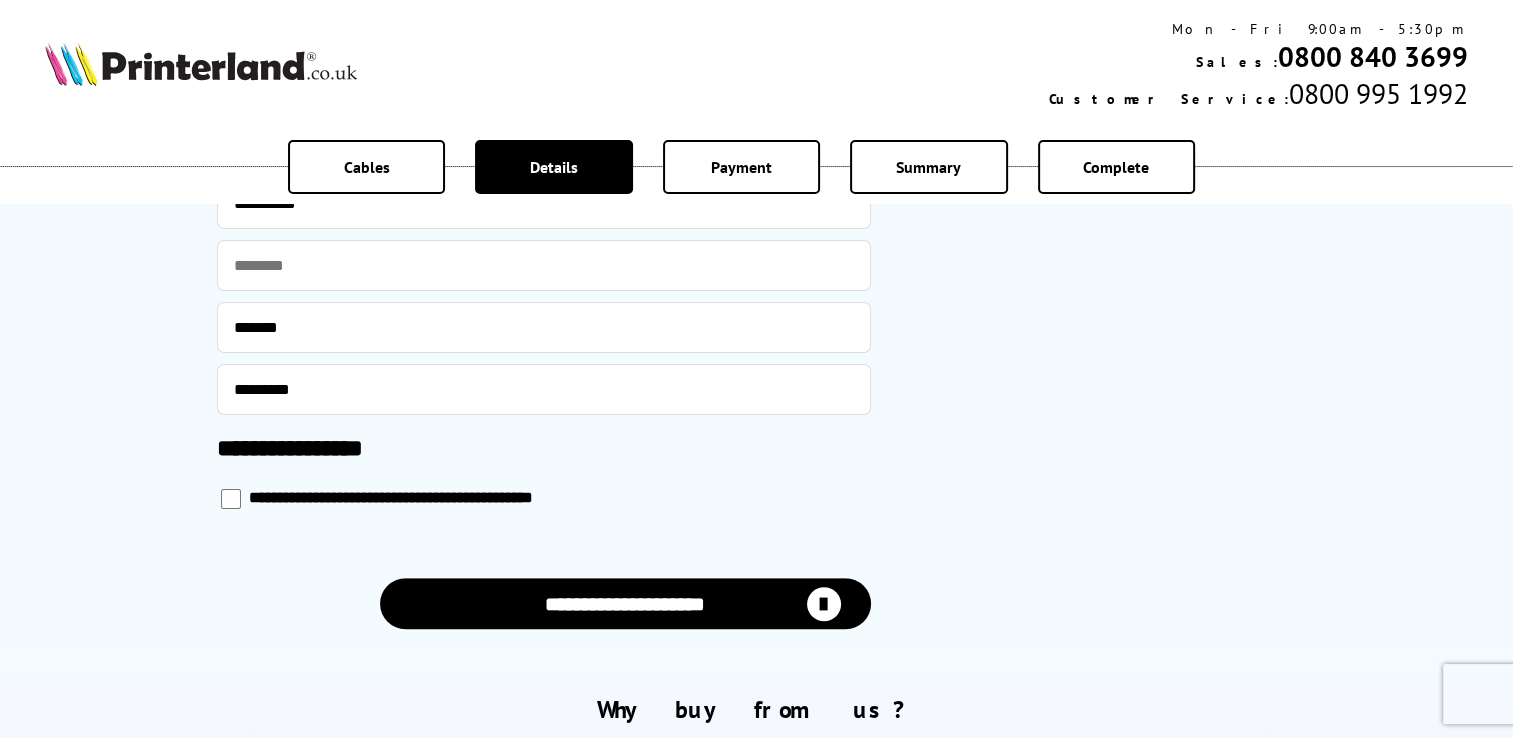 click at bounding box center (824, 604) 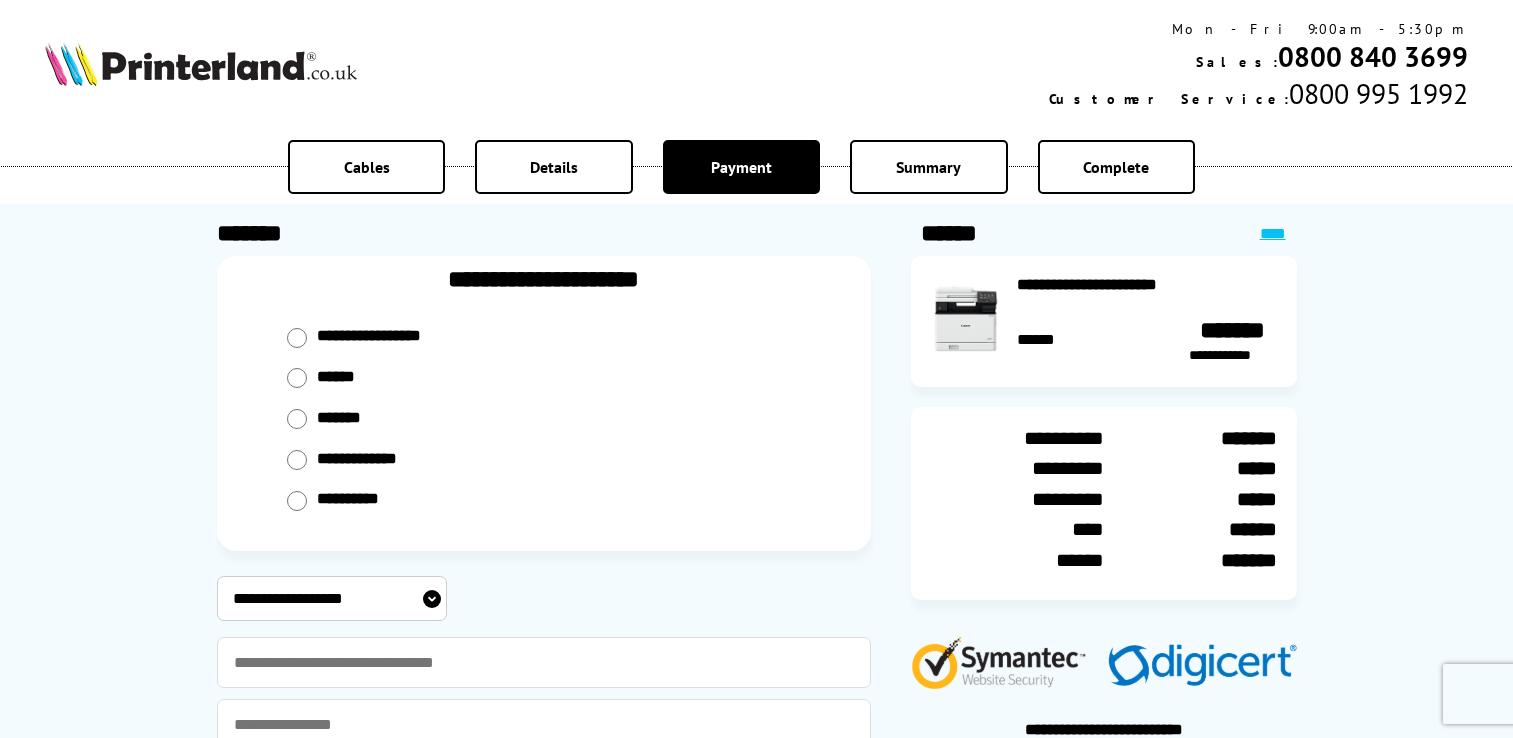 scroll, scrollTop: 0, scrollLeft: 0, axis: both 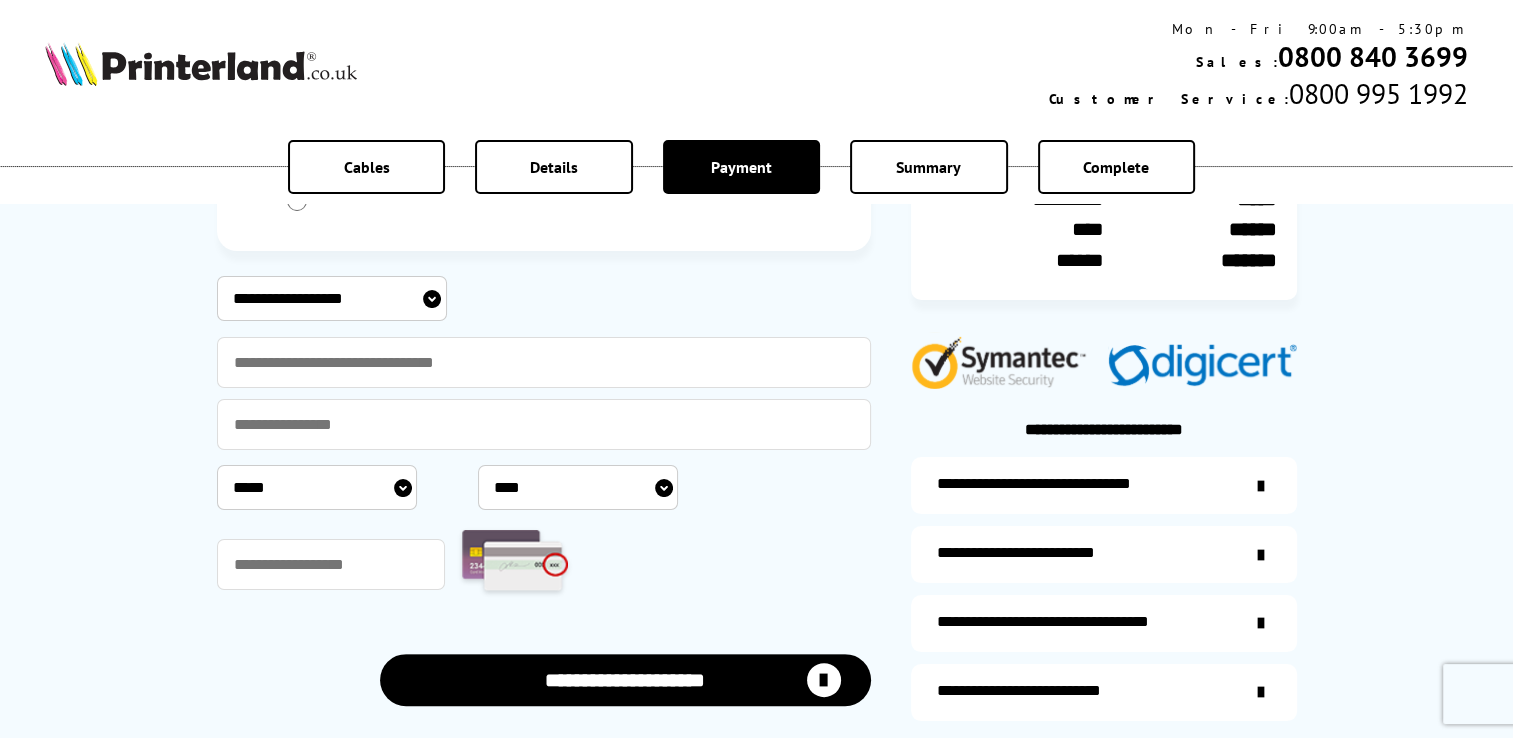 click on "**********" at bounding box center [332, 298] 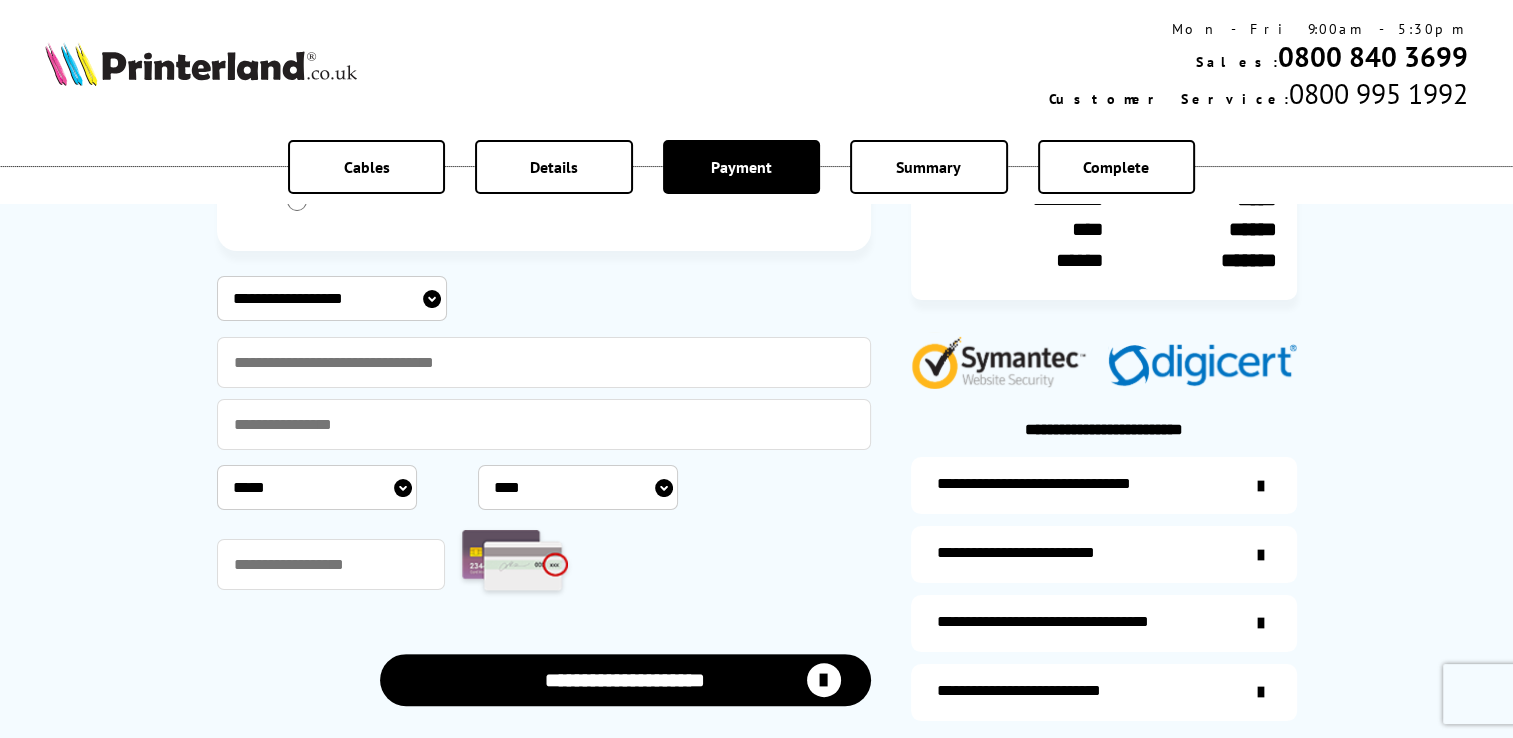 select on "**********" 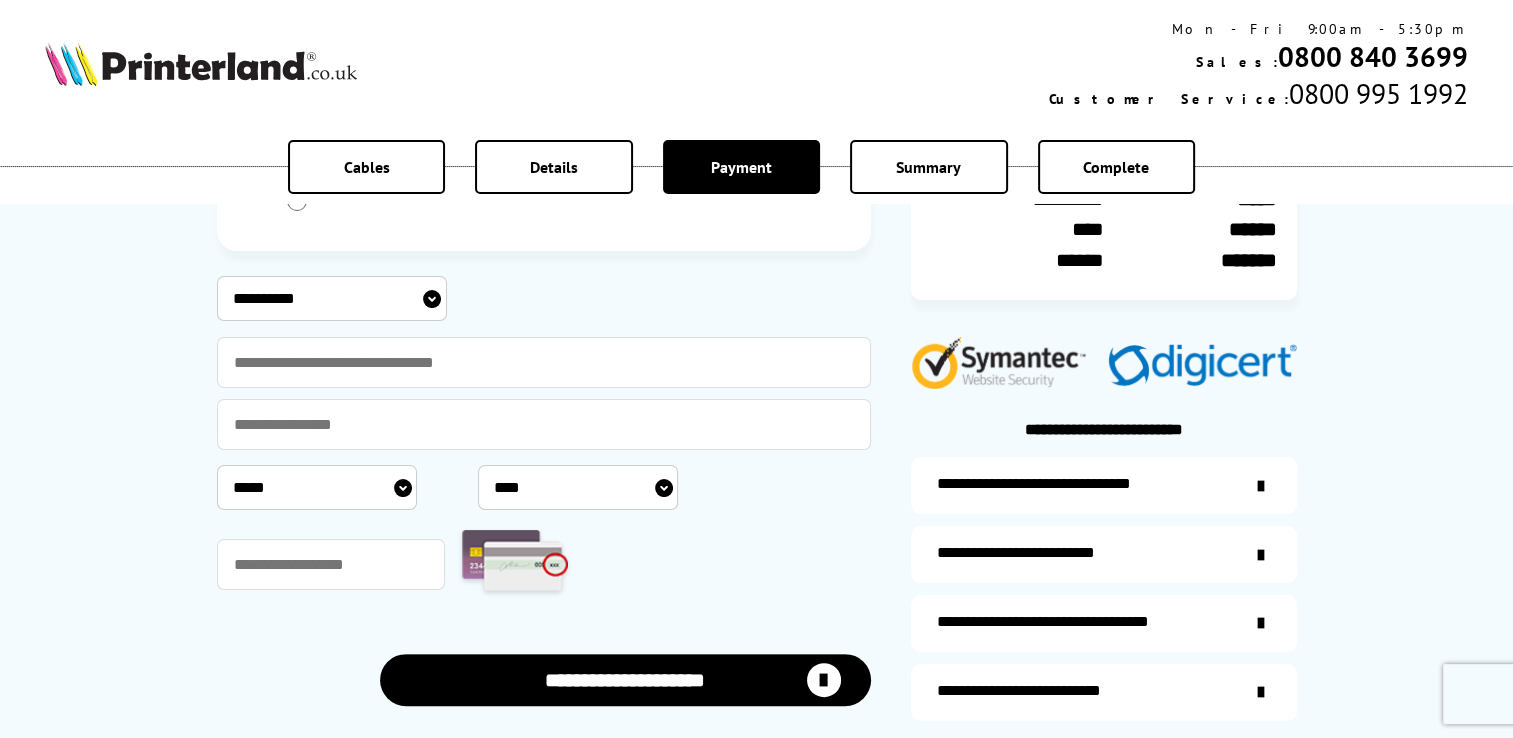 click on "**********" at bounding box center [332, 298] 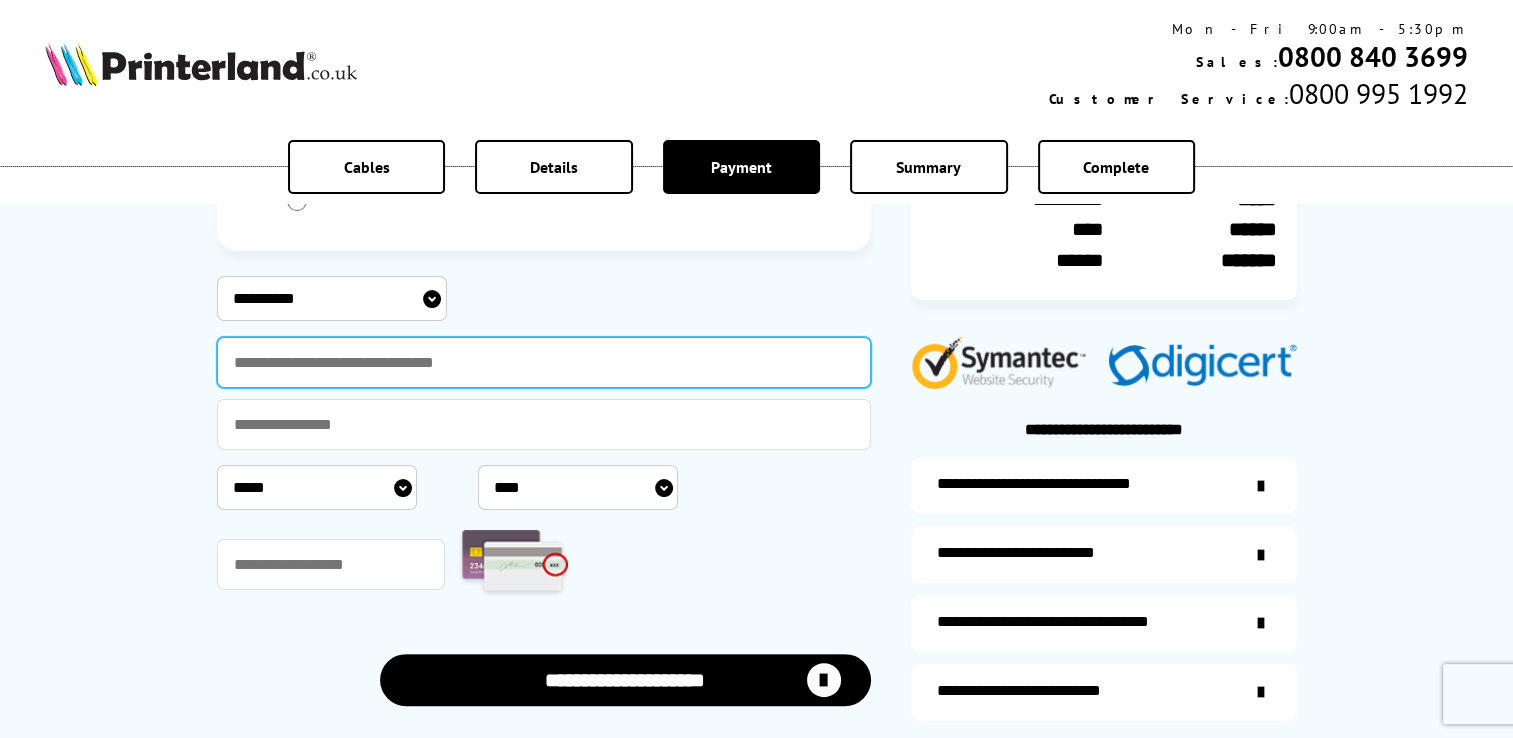 click at bounding box center [544, 362] 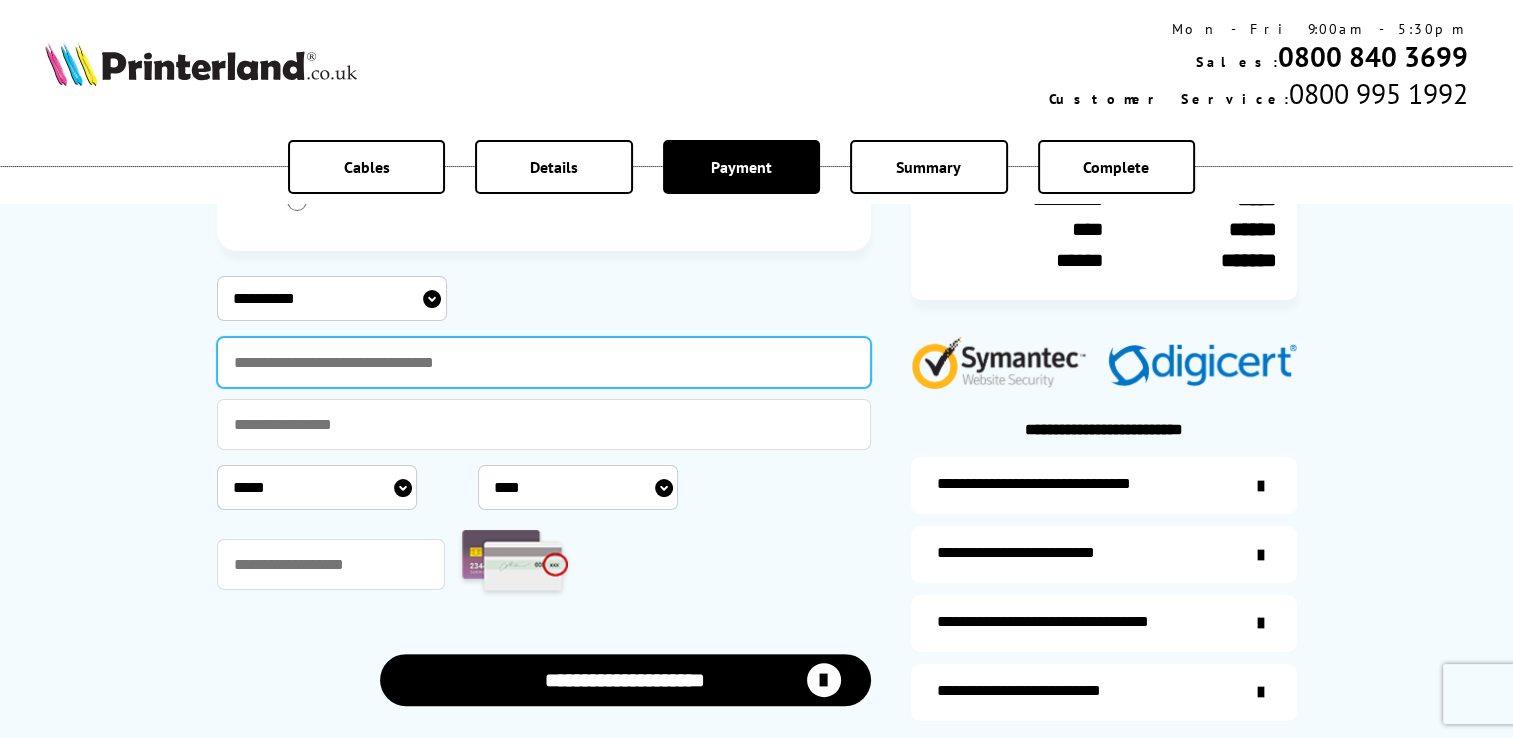type on "**********" 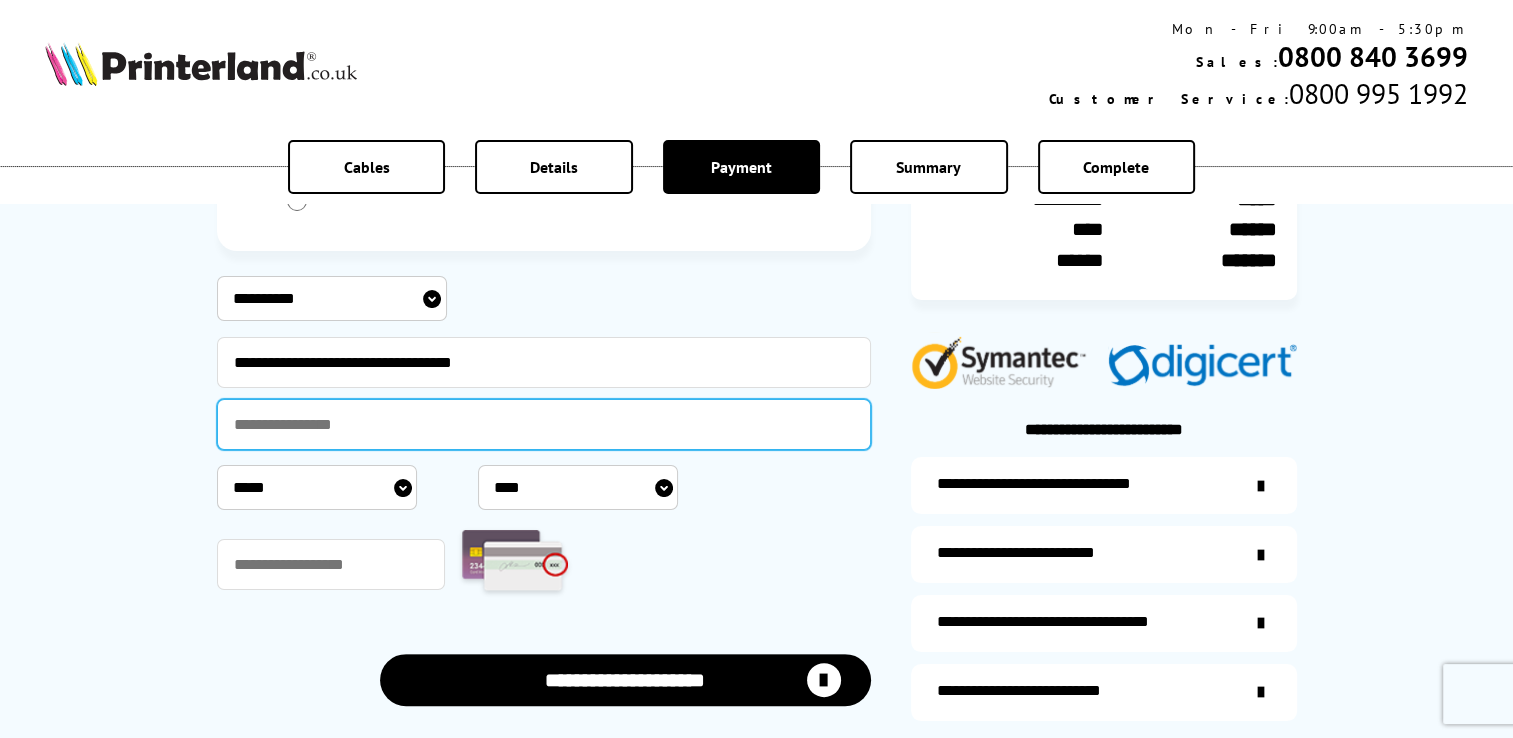 type on "**********" 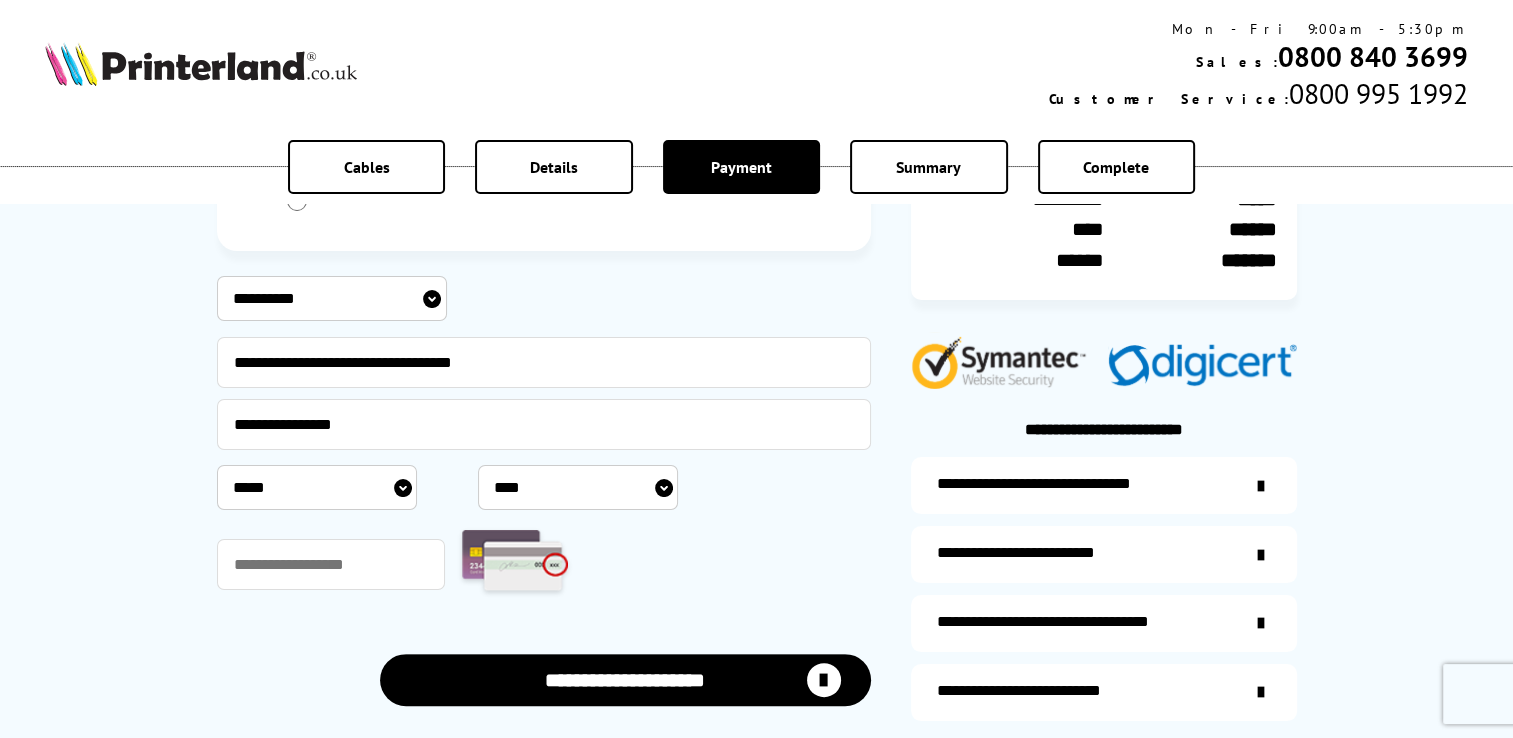 select on "*" 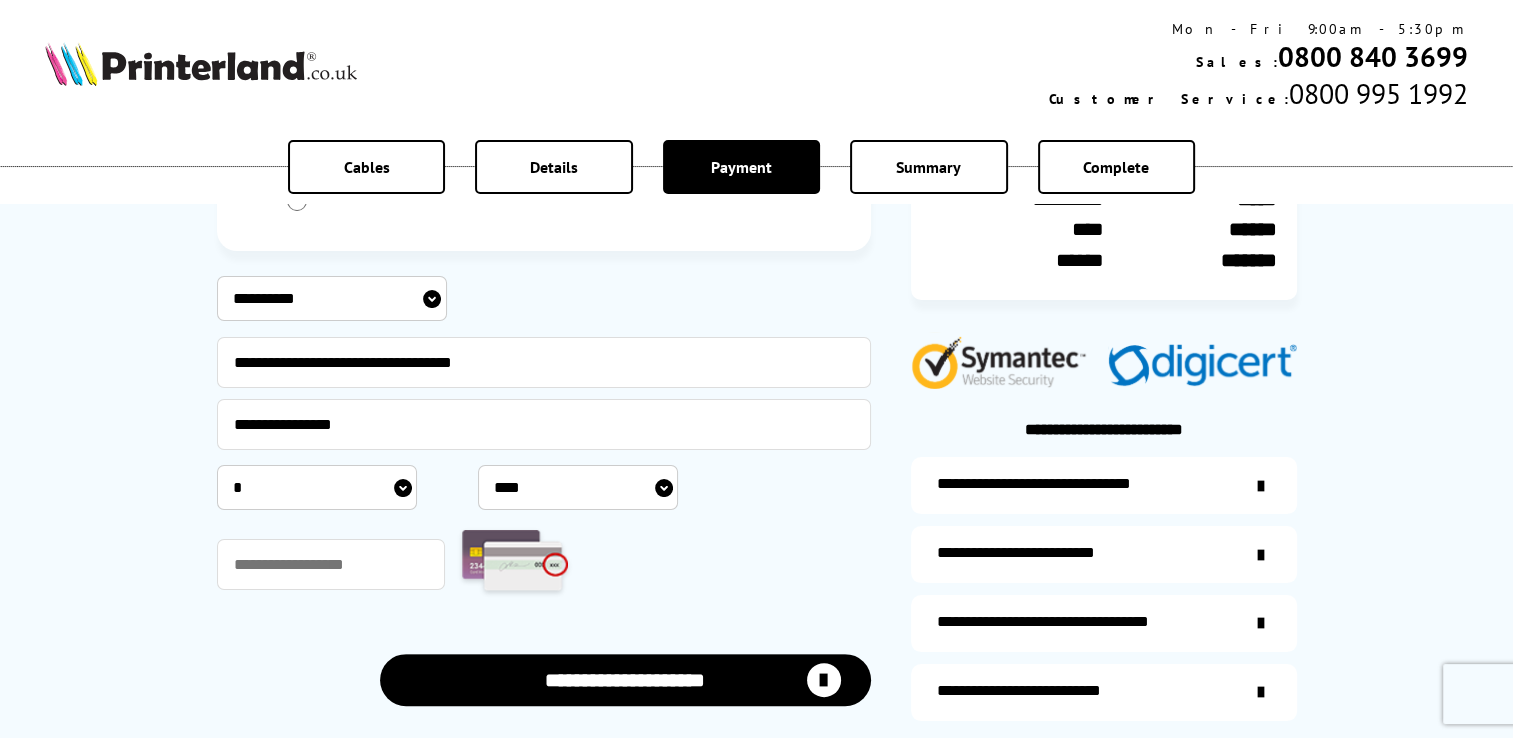 select on "****" 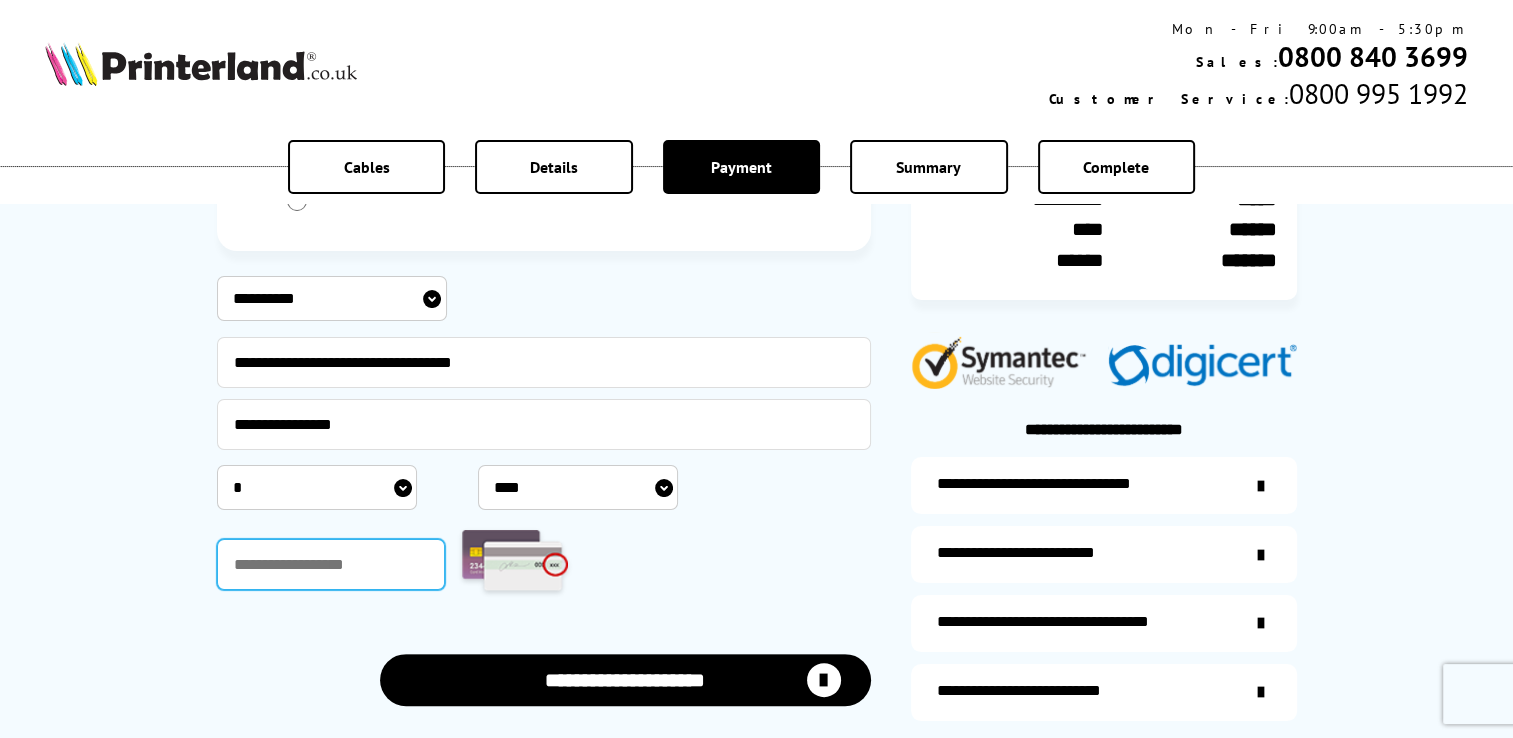 type on "***" 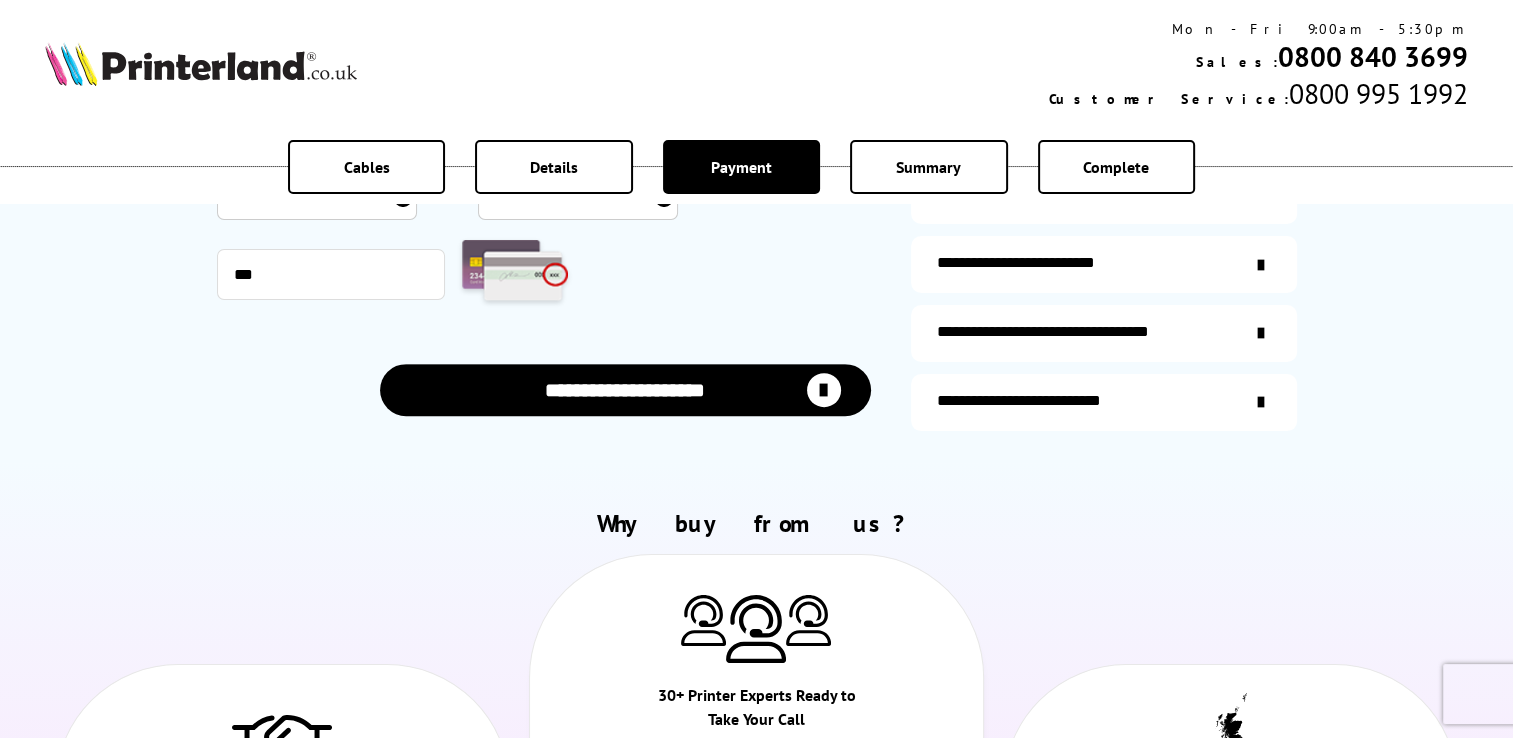 scroll, scrollTop: 600, scrollLeft: 0, axis: vertical 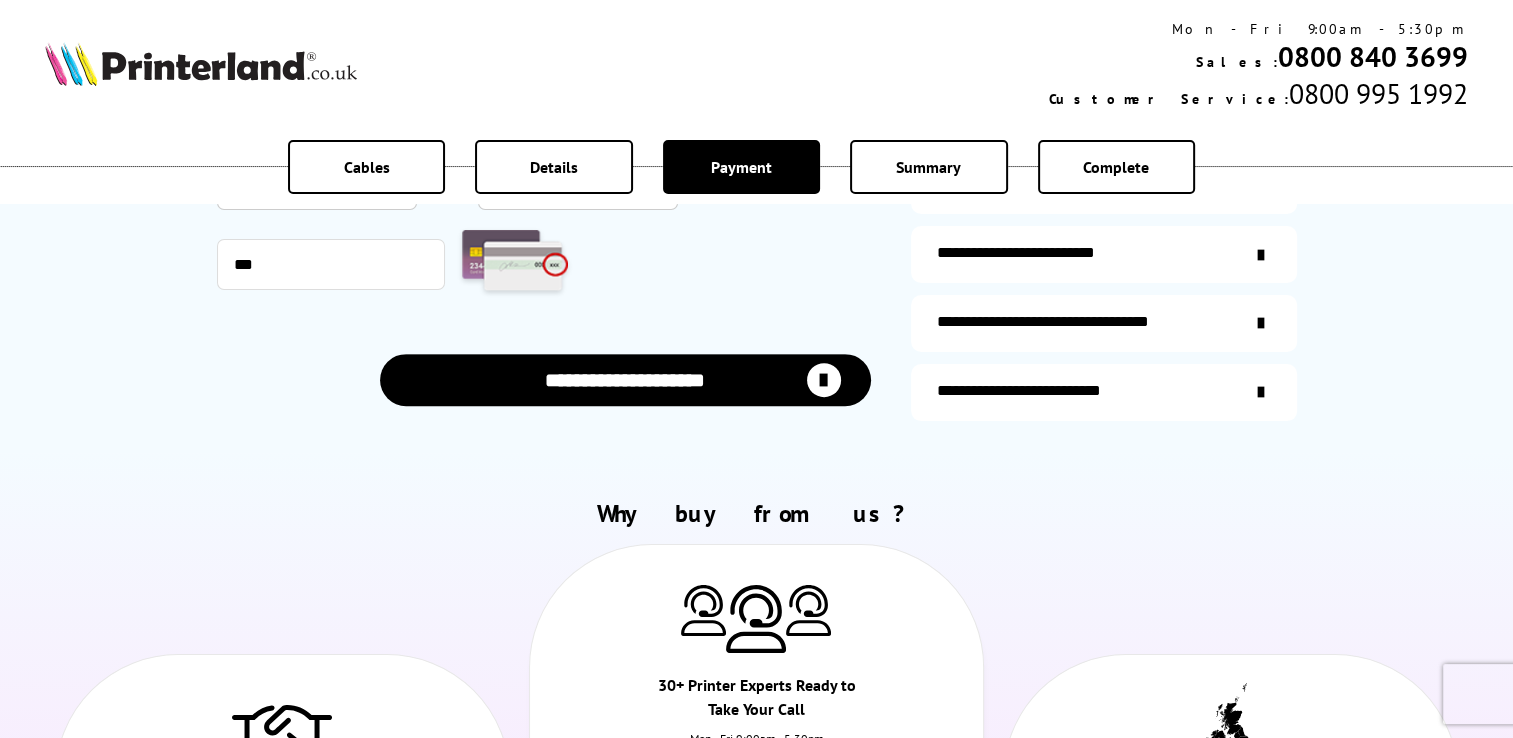 click at bounding box center (824, 380) 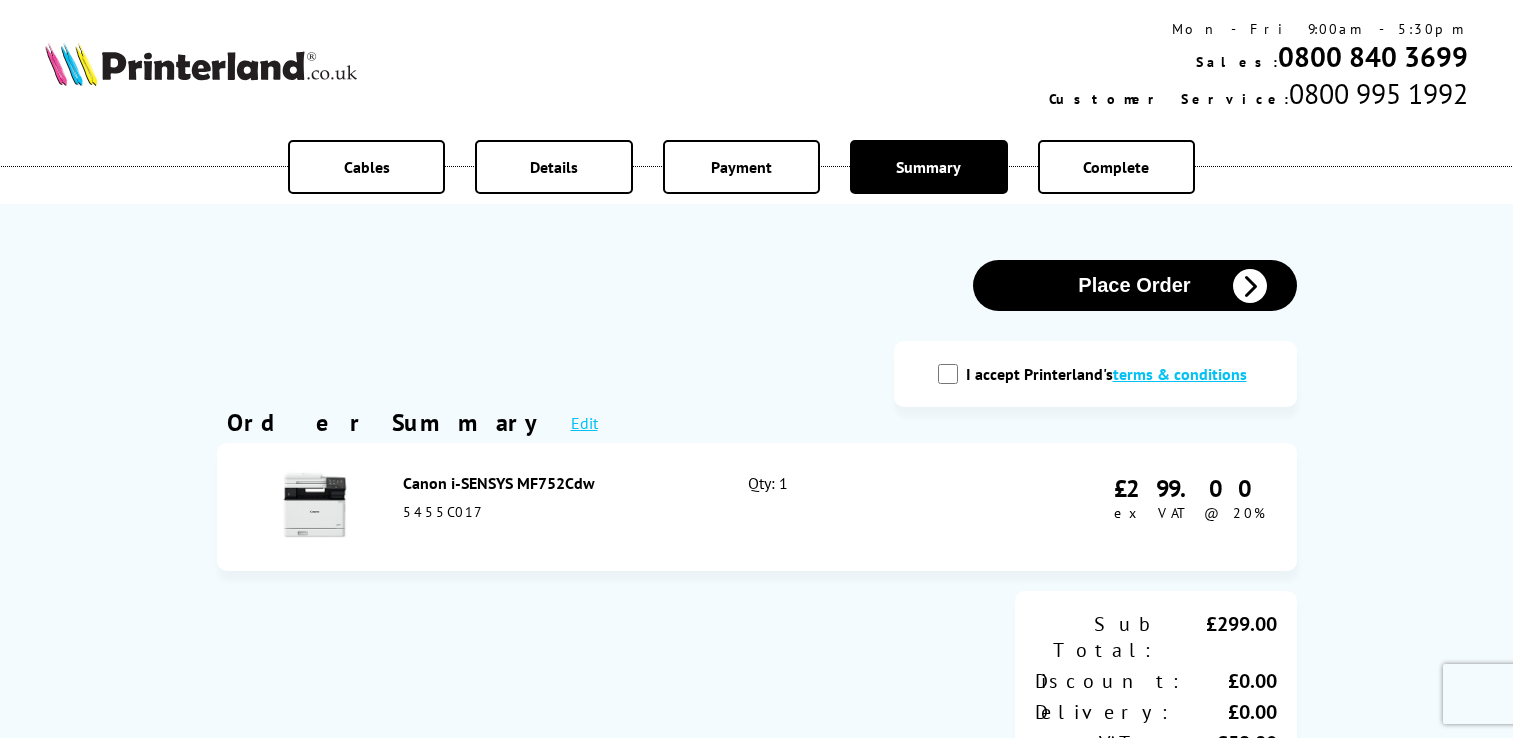 scroll, scrollTop: 0, scrollLeft: 0, axis: both 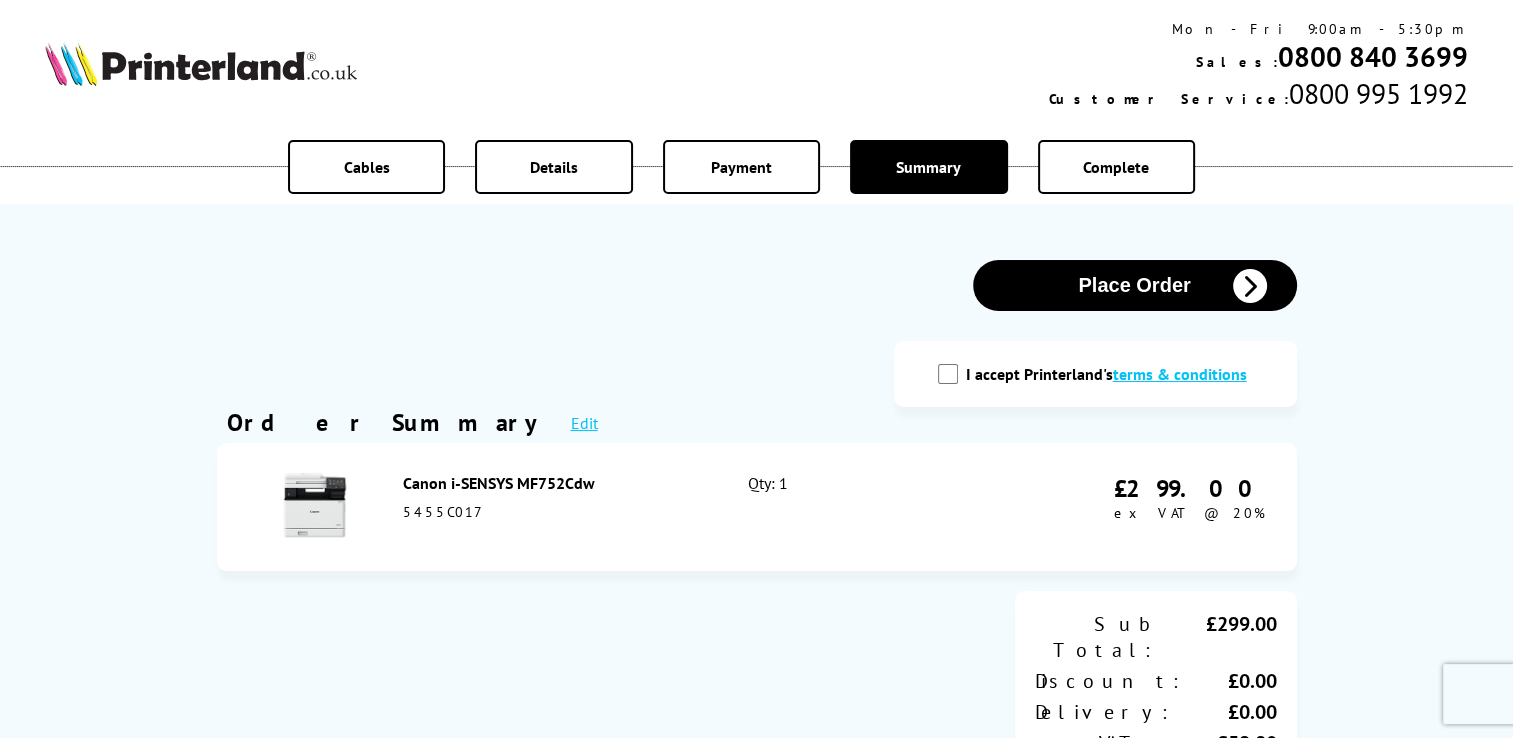 click on "I accept Printerland's  terms & conditions" at bounding box center [948, 374] 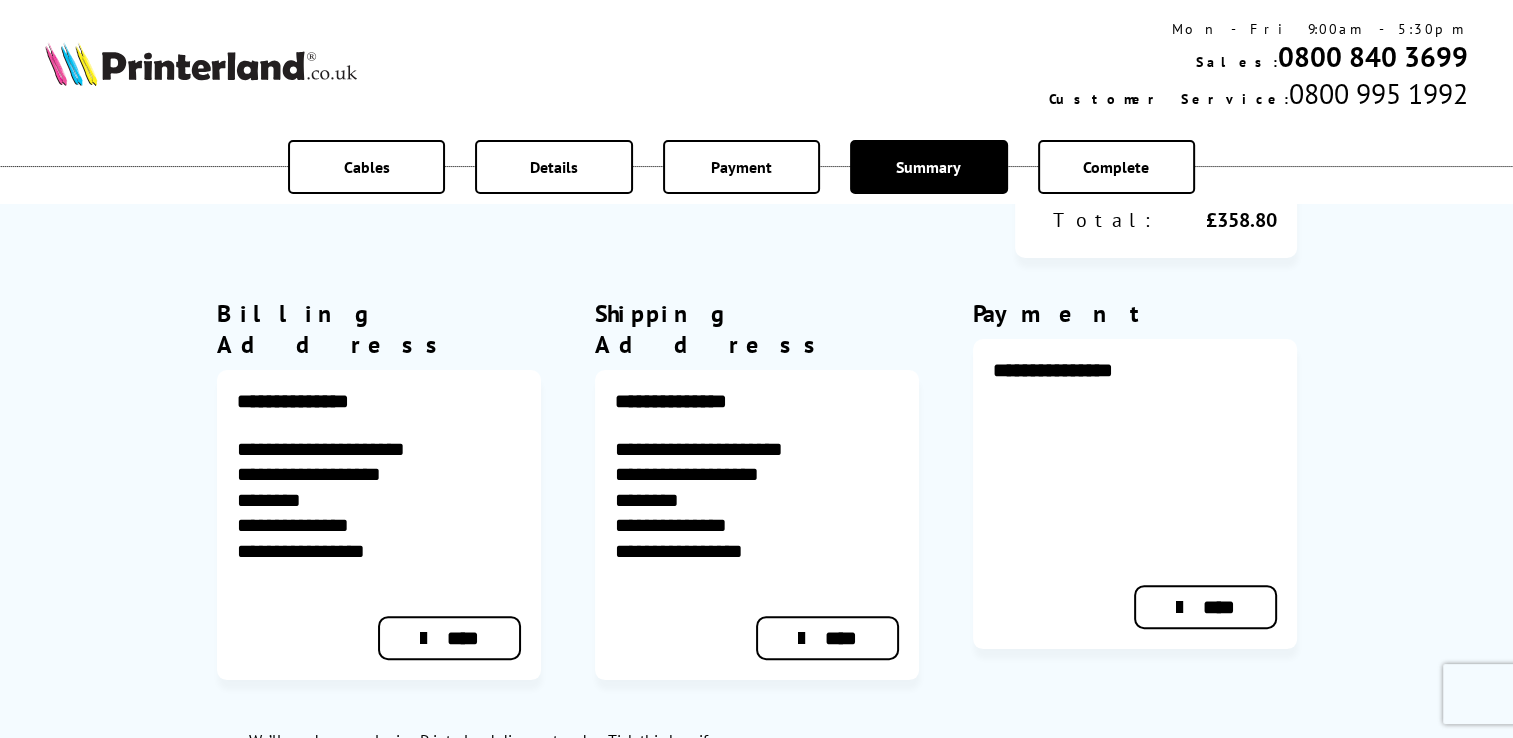scroll, scrollTop: 600, scrollLeft: 0, axis: vertical 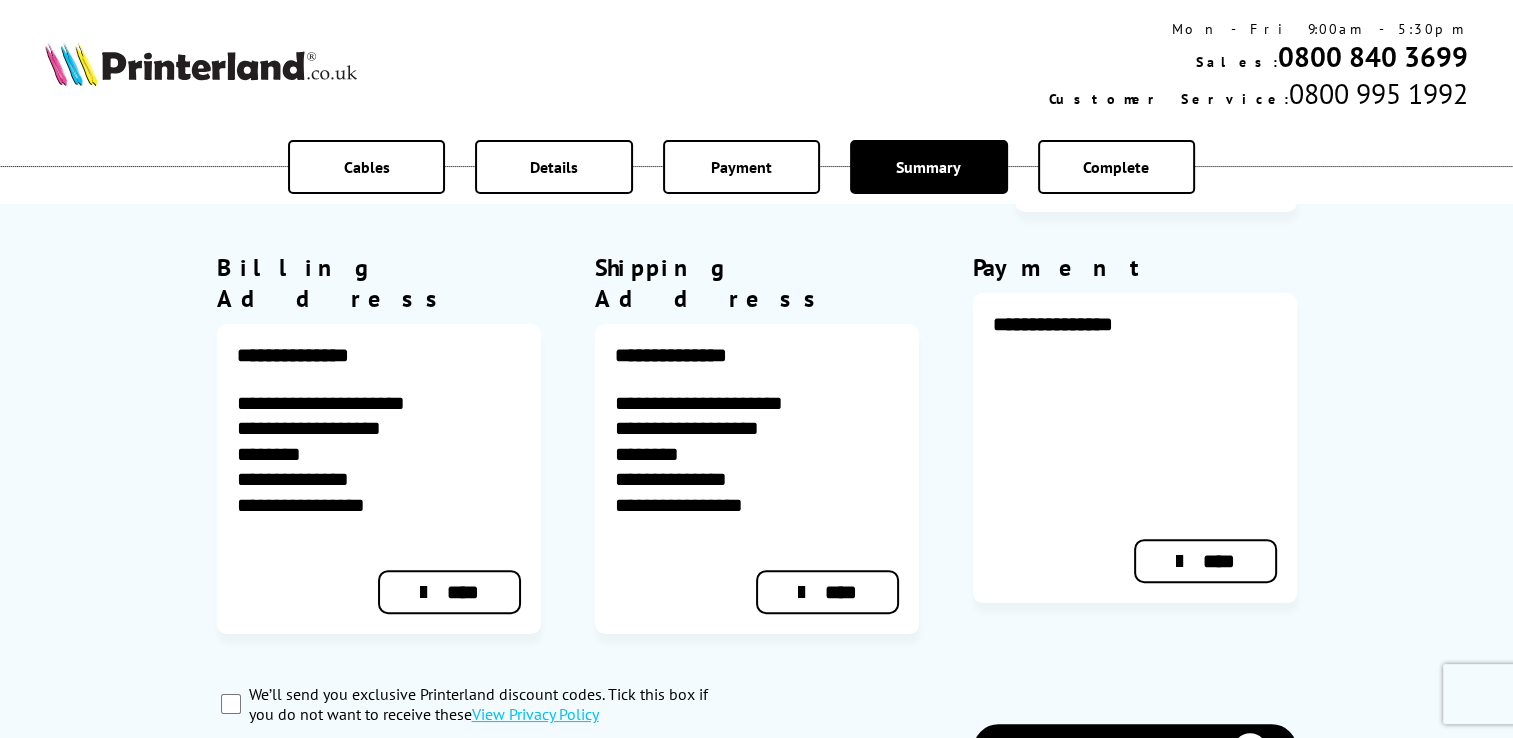 click at bounding box center (1250, 750) 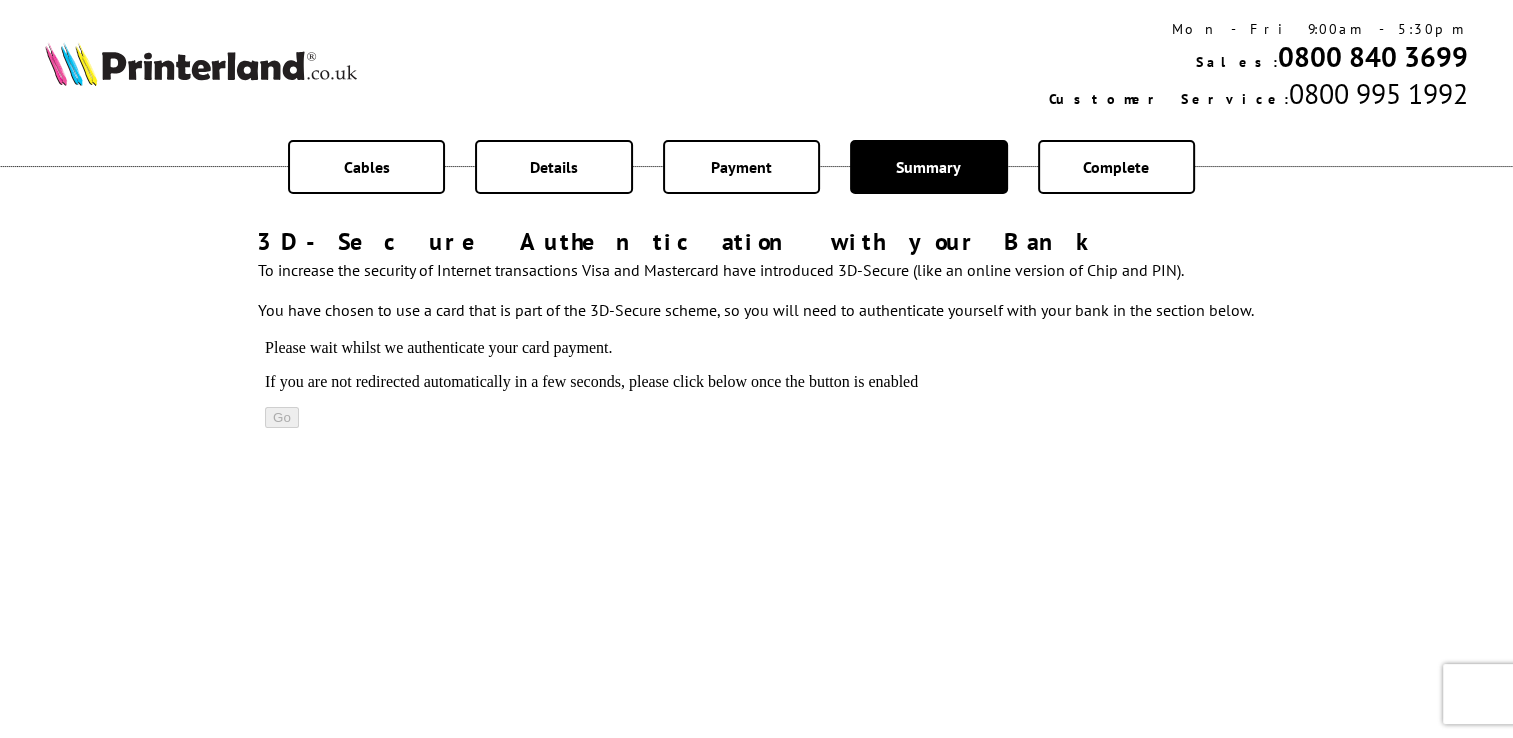 scroll, scrollTop: 0, scrollLeft: 0, axis: both 